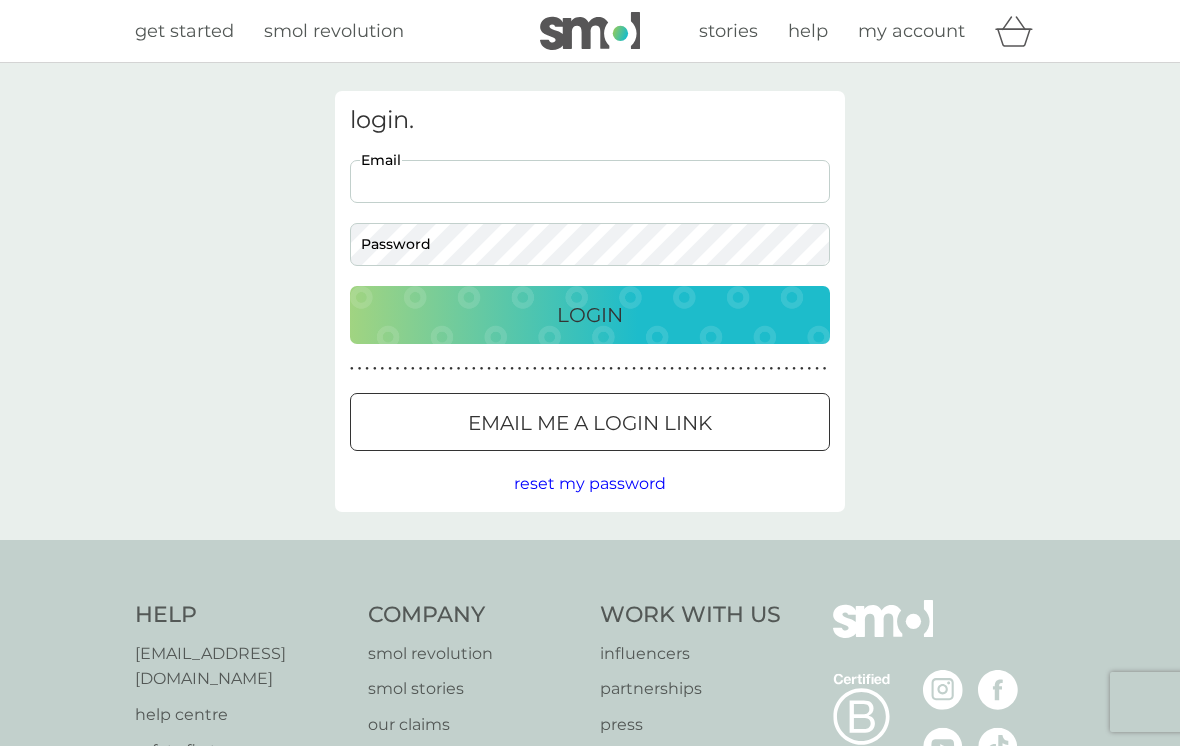 scroll, scrollTop: 0, scrollLeft: 0, axis: both 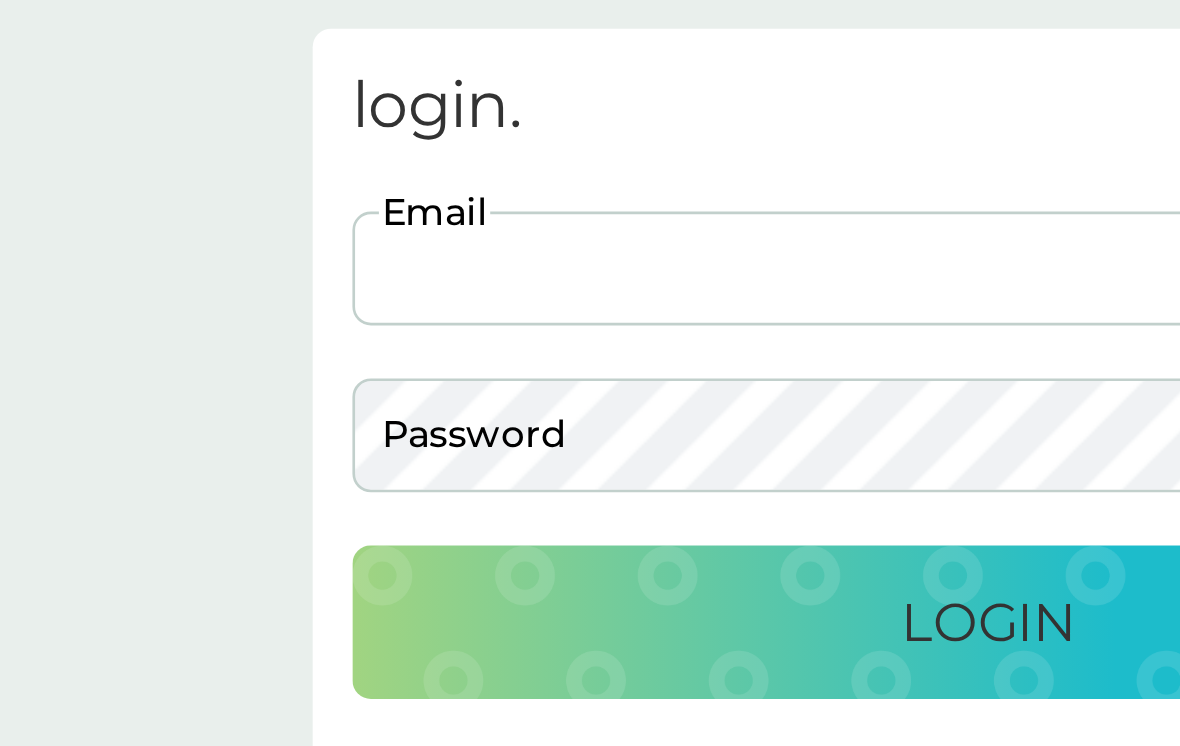 type on "kateandbecks@gmail.com" 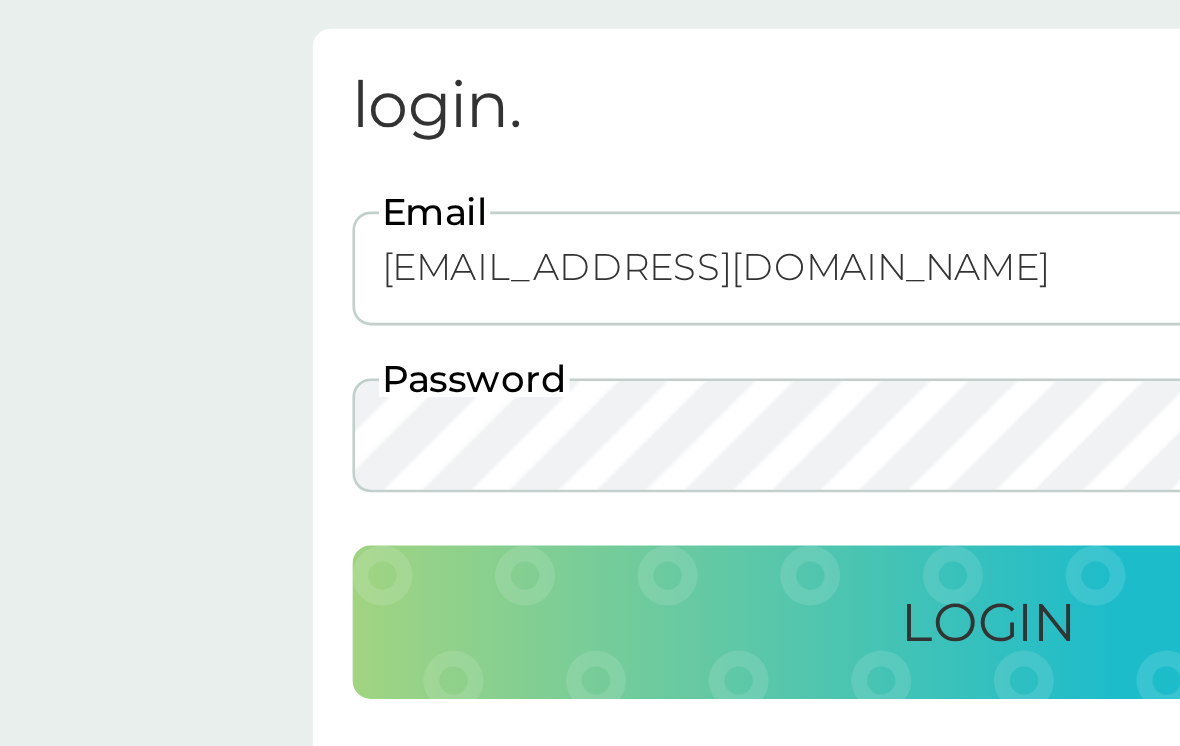 click on "Login" at bounding box center [590, 315] 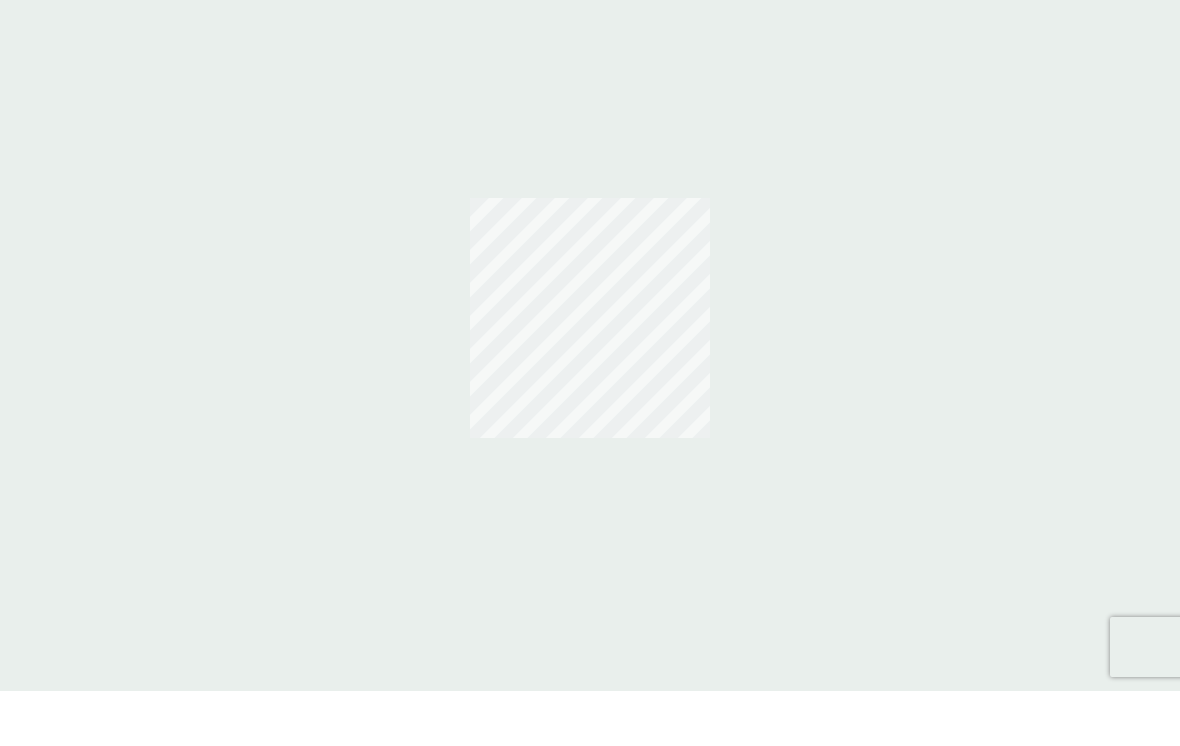 scroll, scrollTop: 0, scrollLeft: 0, axis: both 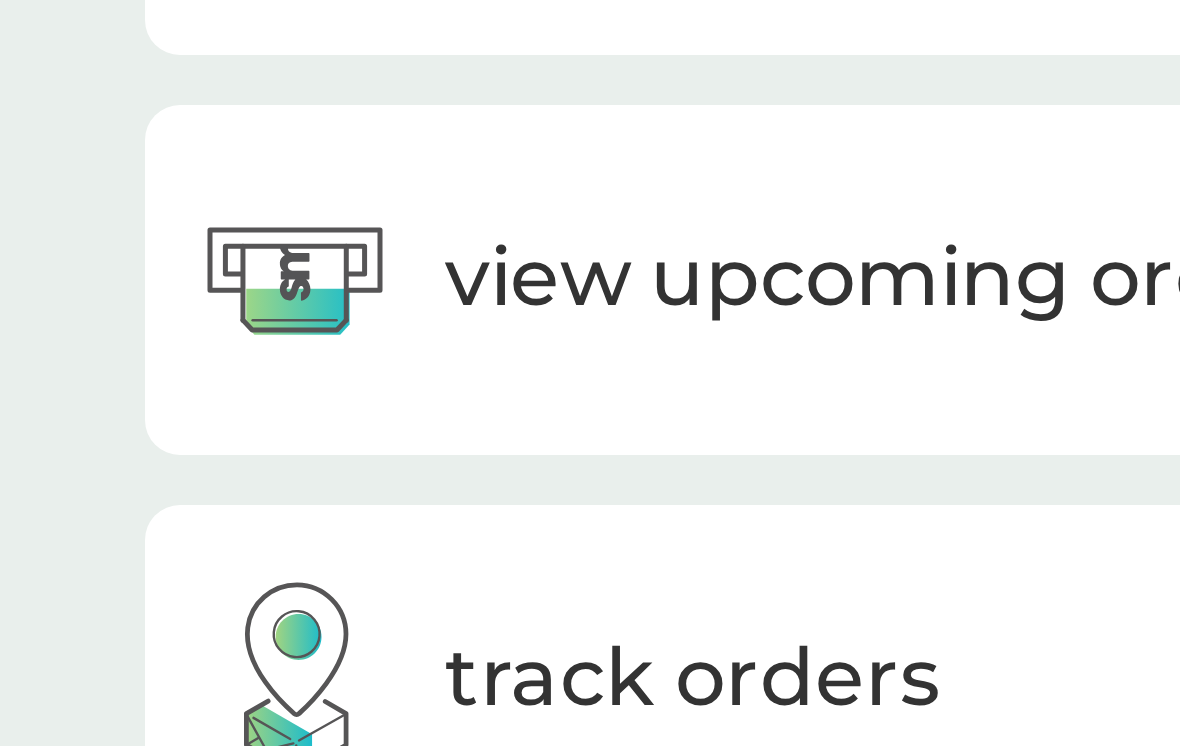 click on "view upcoming orders" at bounding box center (486, 572) 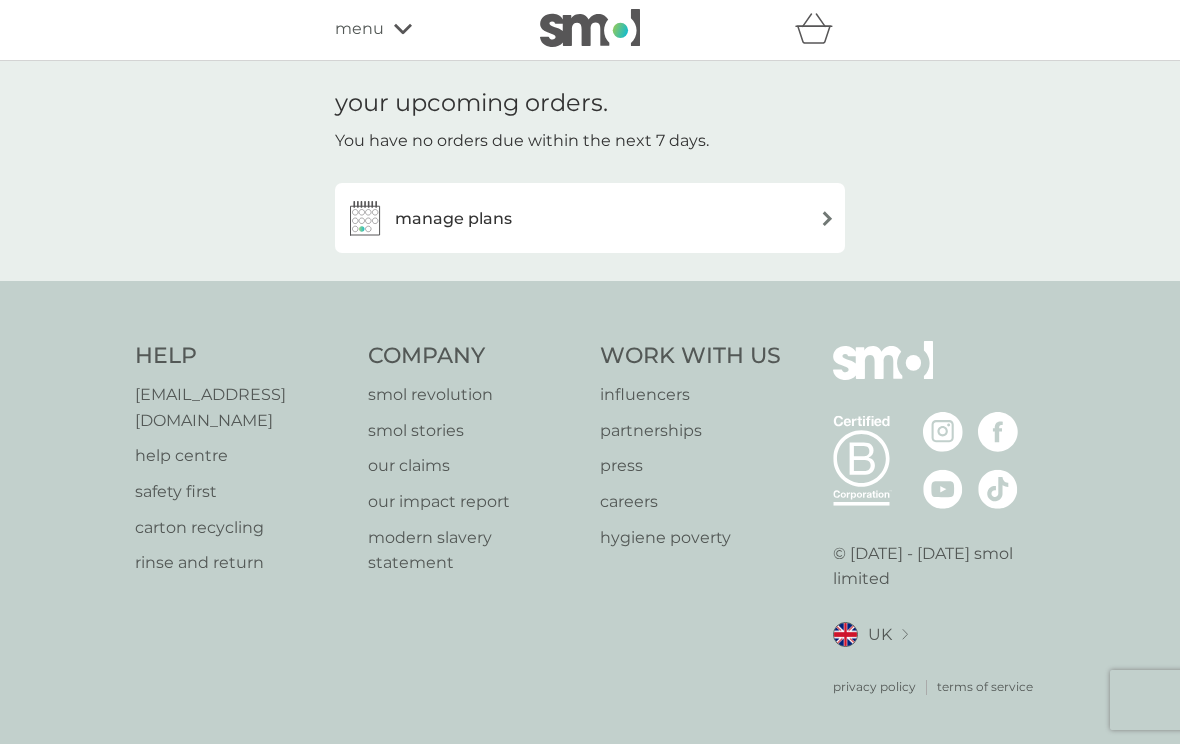 scroll, scrollTop: 2, scrollLeft: 0, axis: vertical 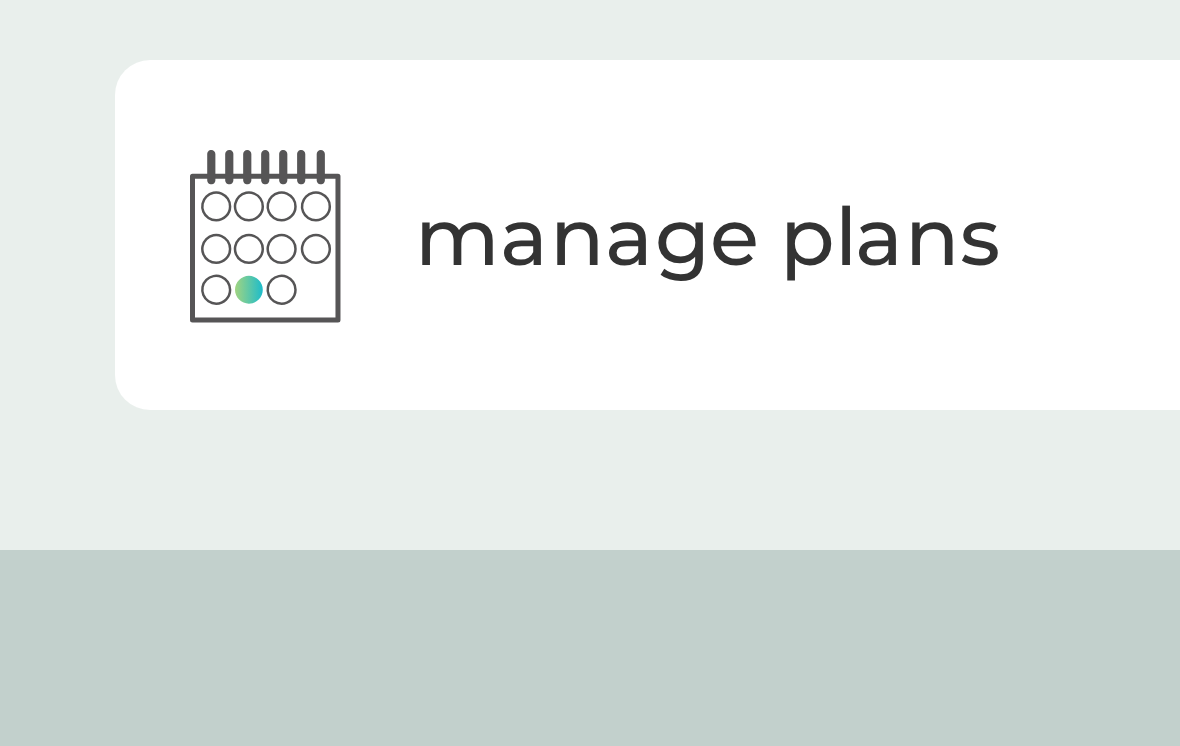 click on "manage plans" at bounding box center (590, 218) 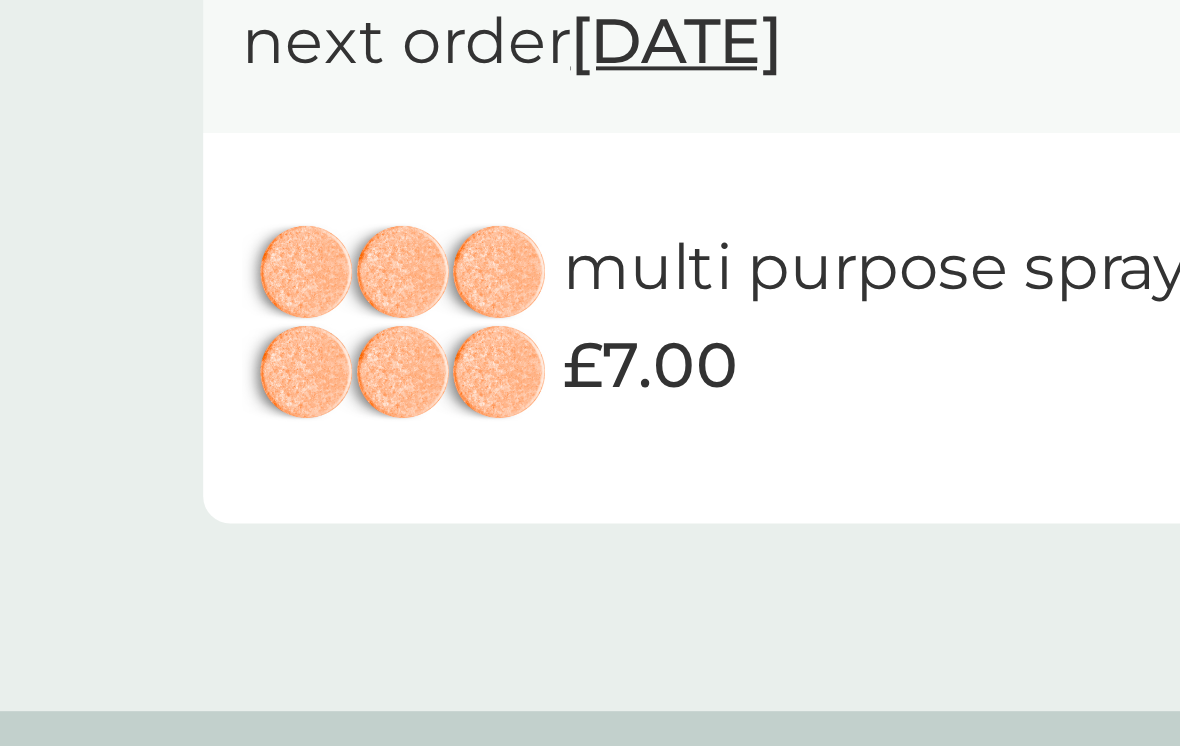 scroll, scrollTop: 588, scrollLeft: 0, axis: vertical 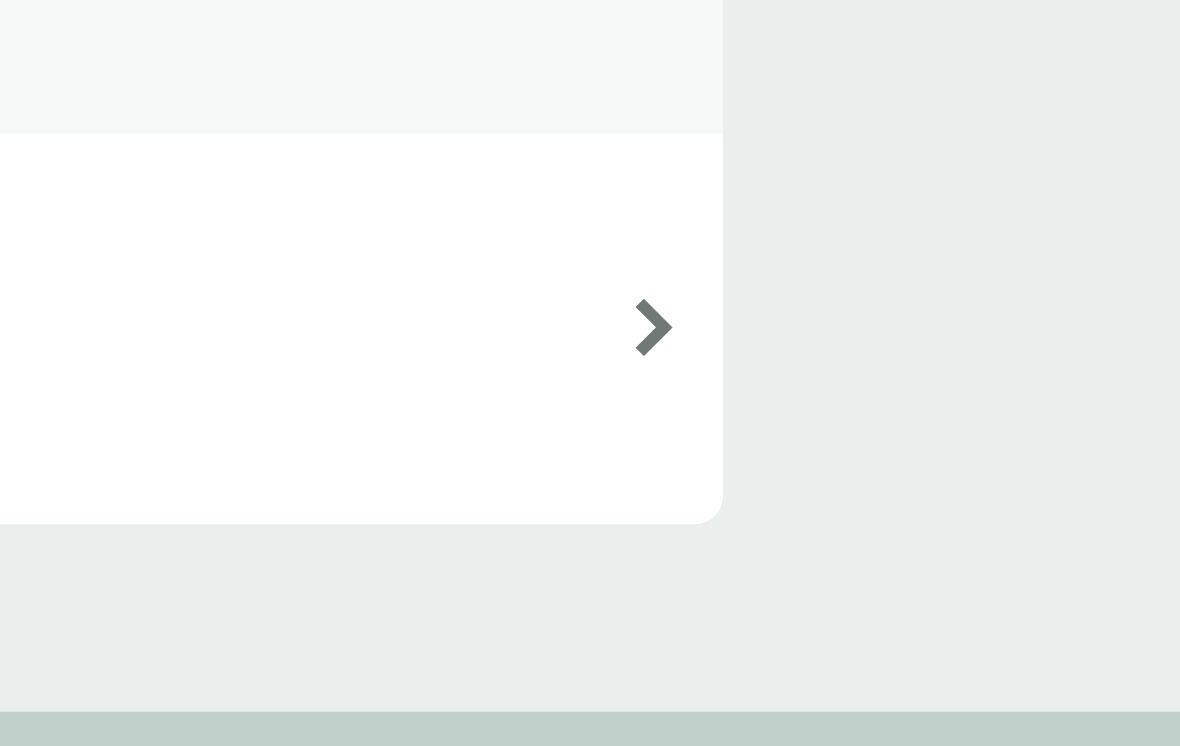 click at bounding box center [827, 631] 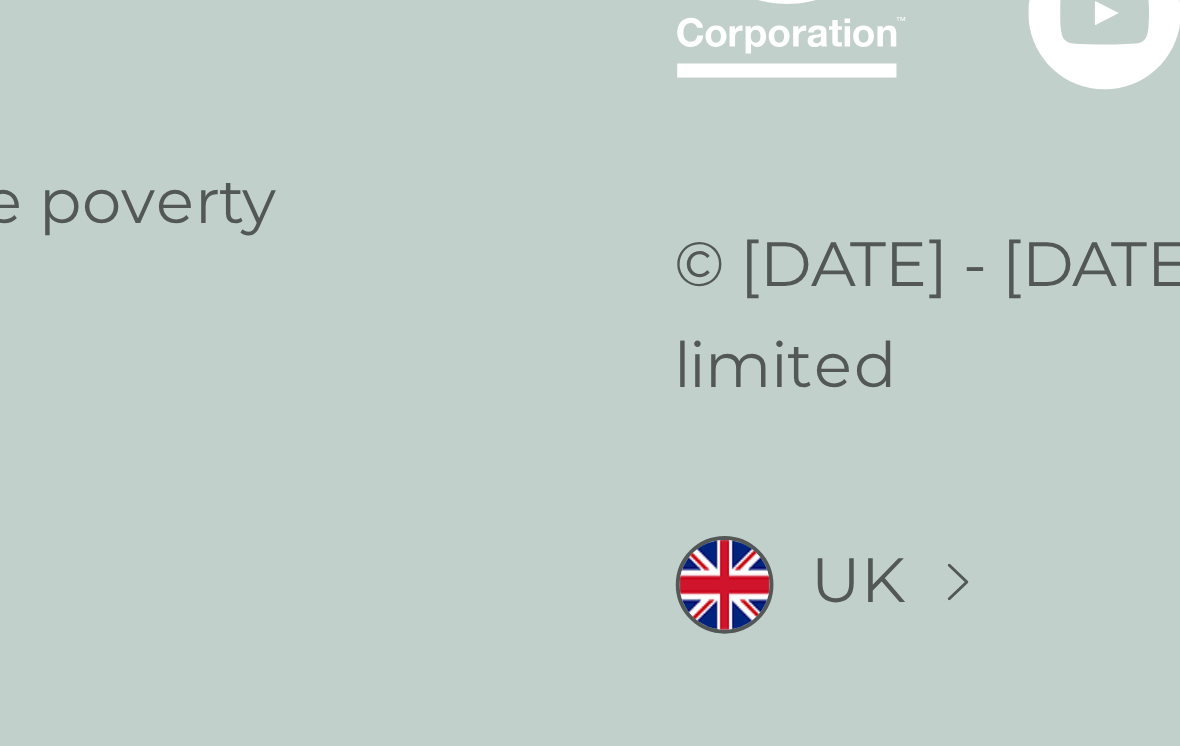 scroll, scrollTop: 0, scrollLeft: 0, axis: both 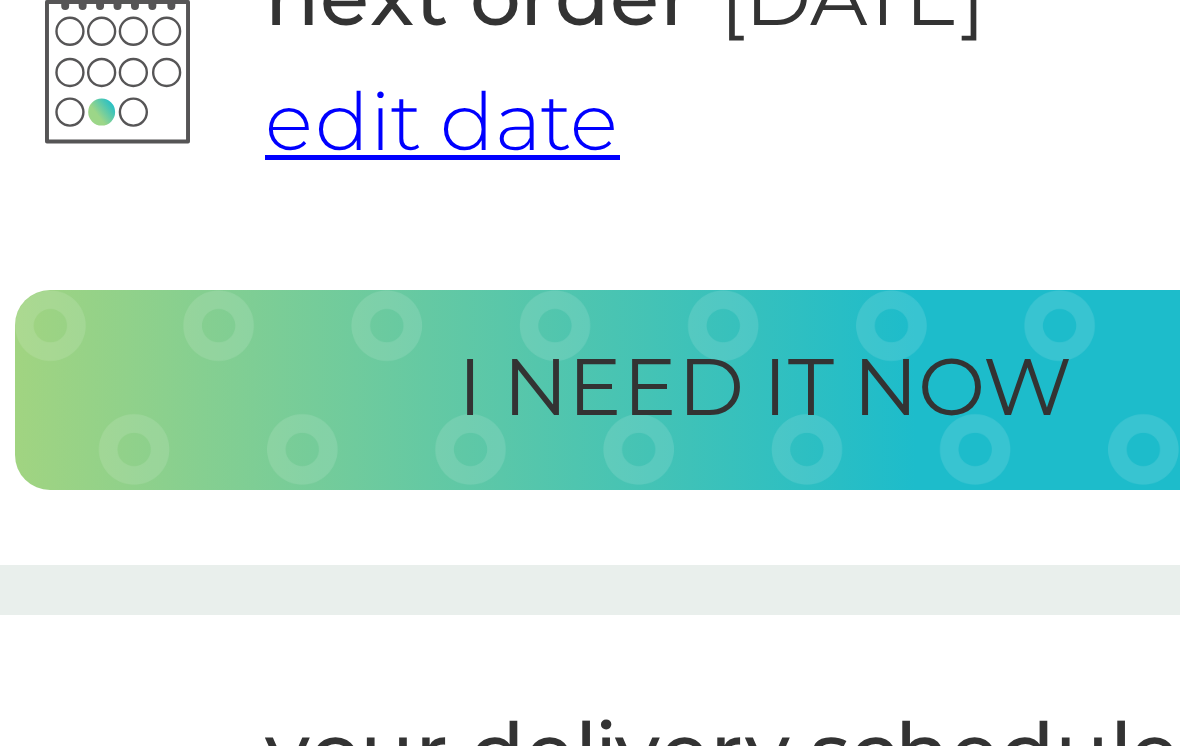 click on "i need it now" at bounding box center [500, 444] 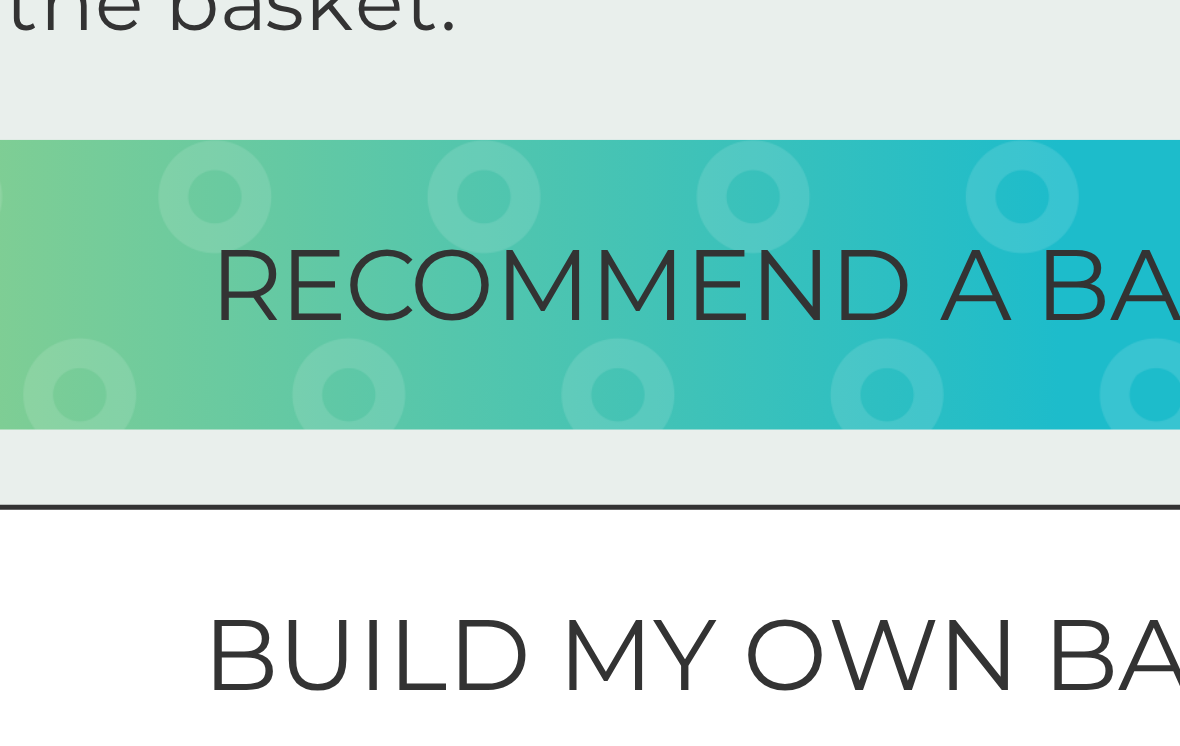 click on "recommend a basket" at bounding box center [590, 458] 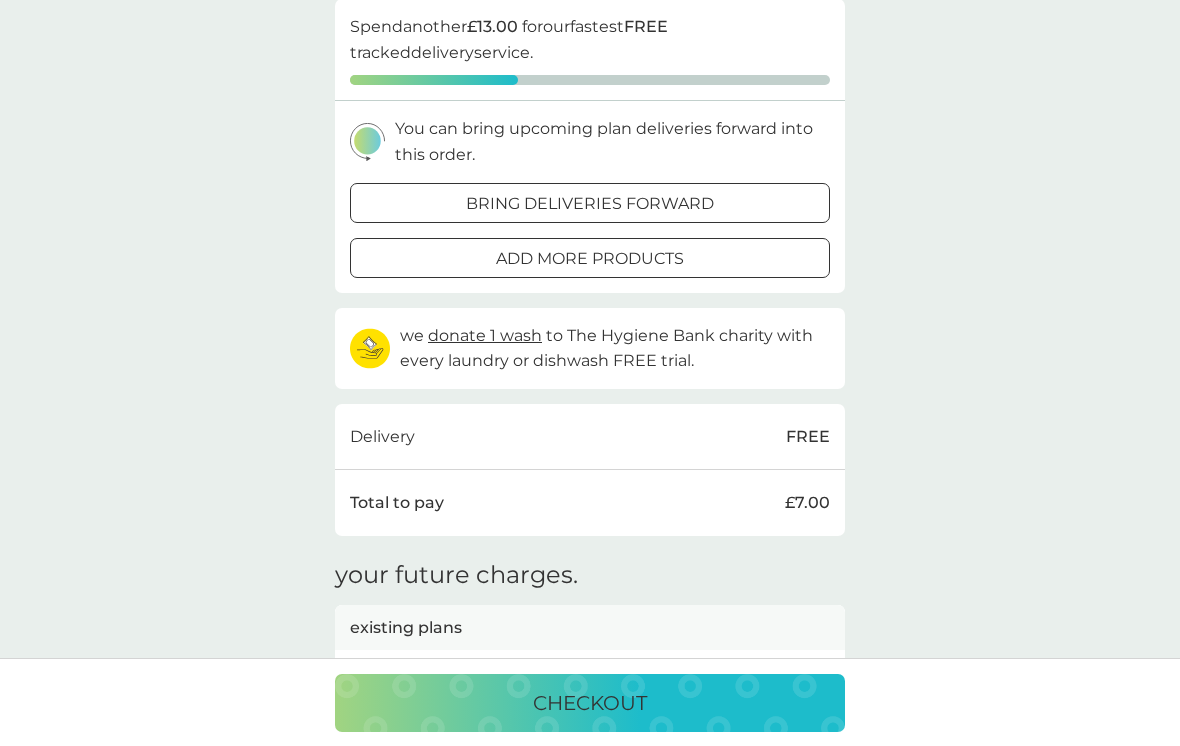 scroll, scrollTop: 0, scrollLeft: 0, axis: both 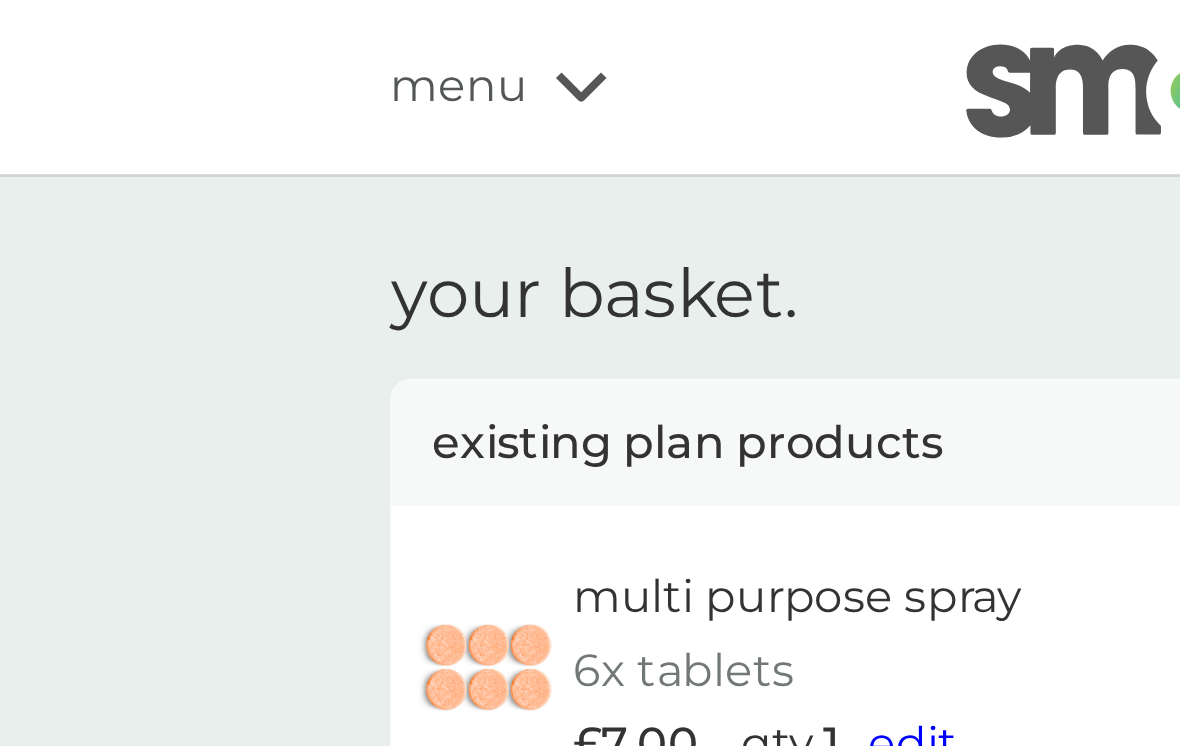 click 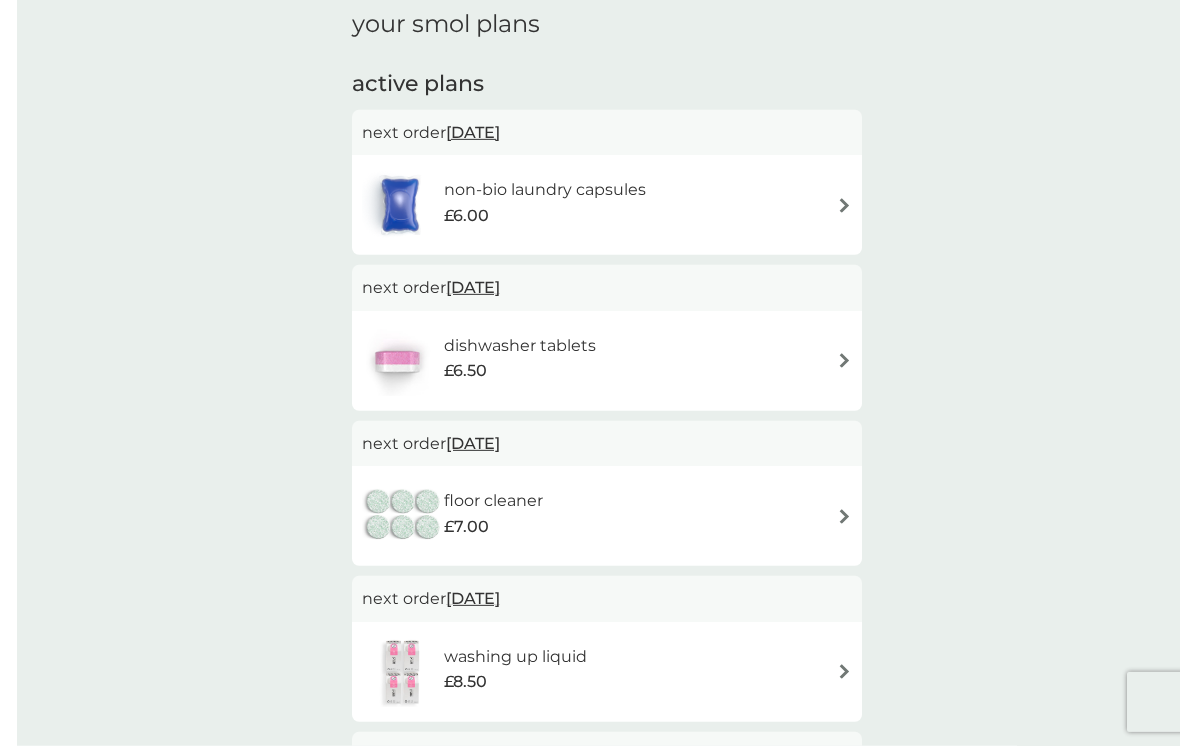 scroll, scrollTop: 0, scrollLeft: 0, axis: both 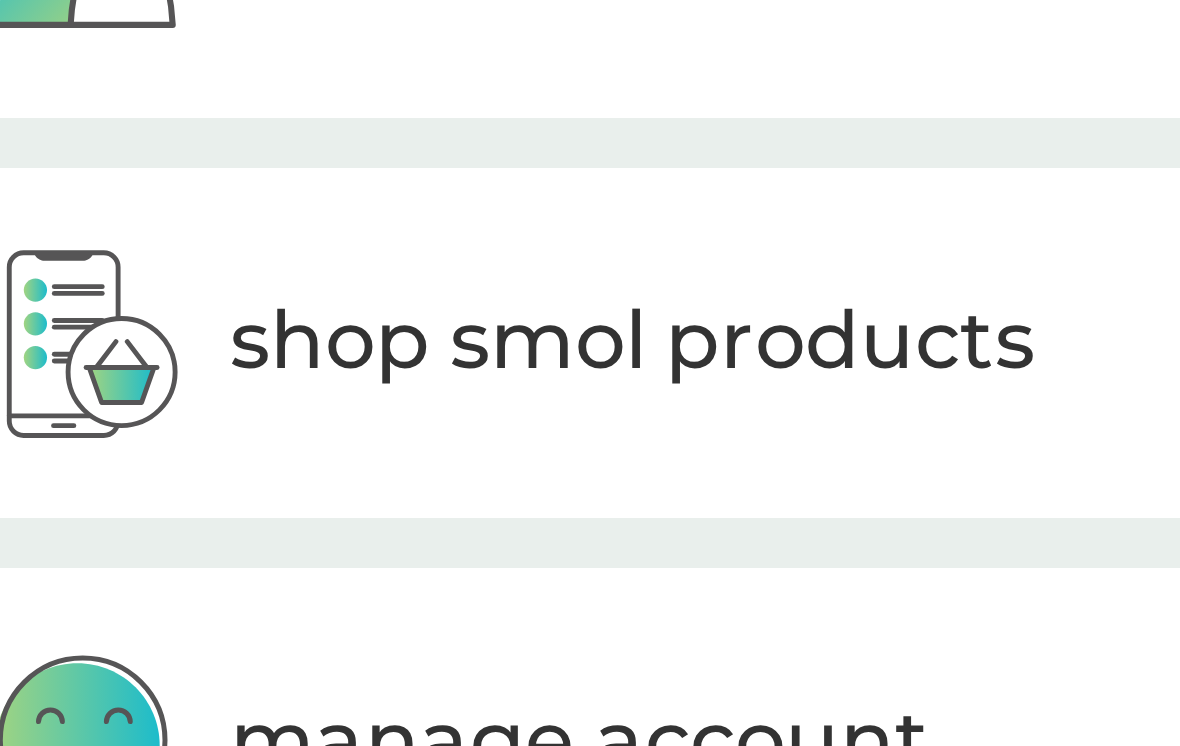 click on "shop smol products" at bounding box center (475, 658) 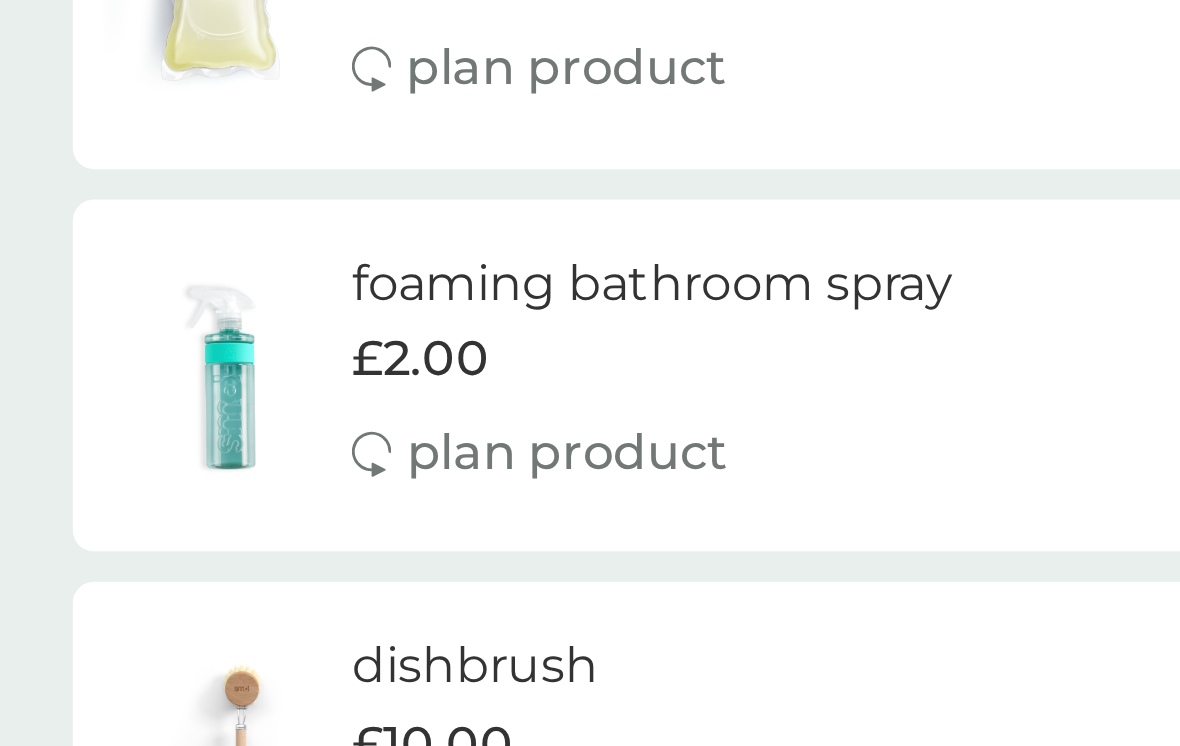scroll, scrollTop: 114, scrollLeft: 0, axis: vertical 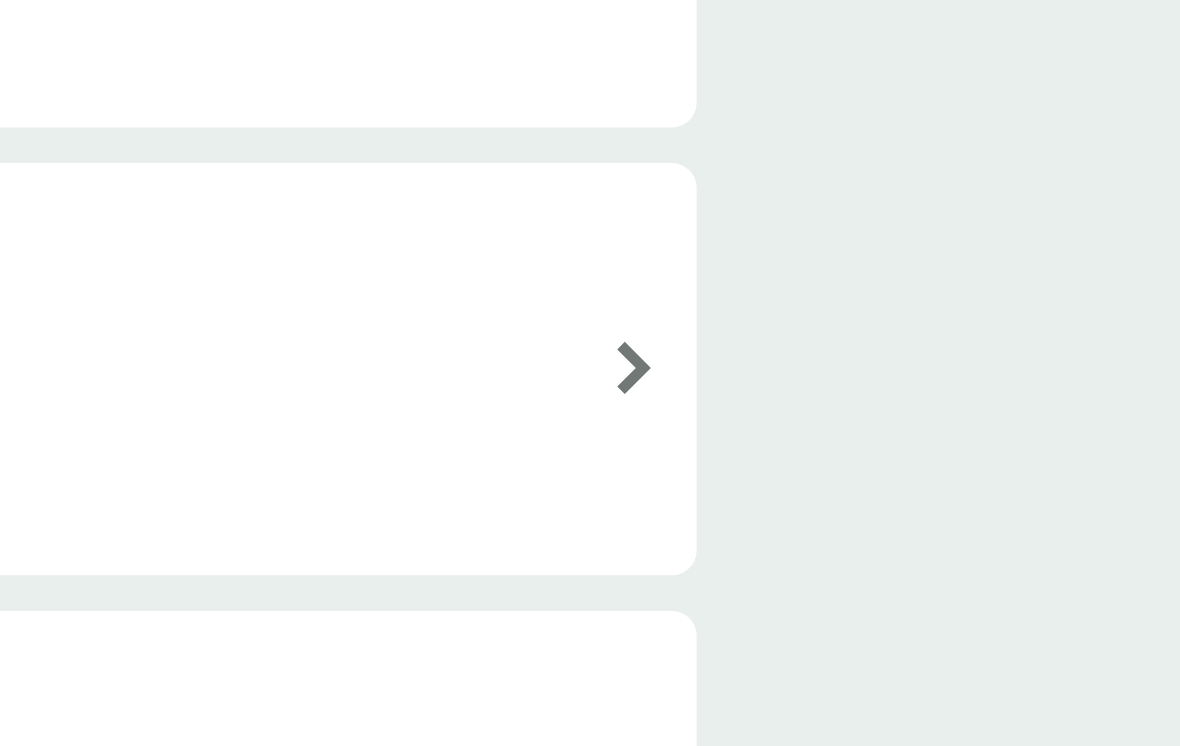 click at bounding box center [827, 526] 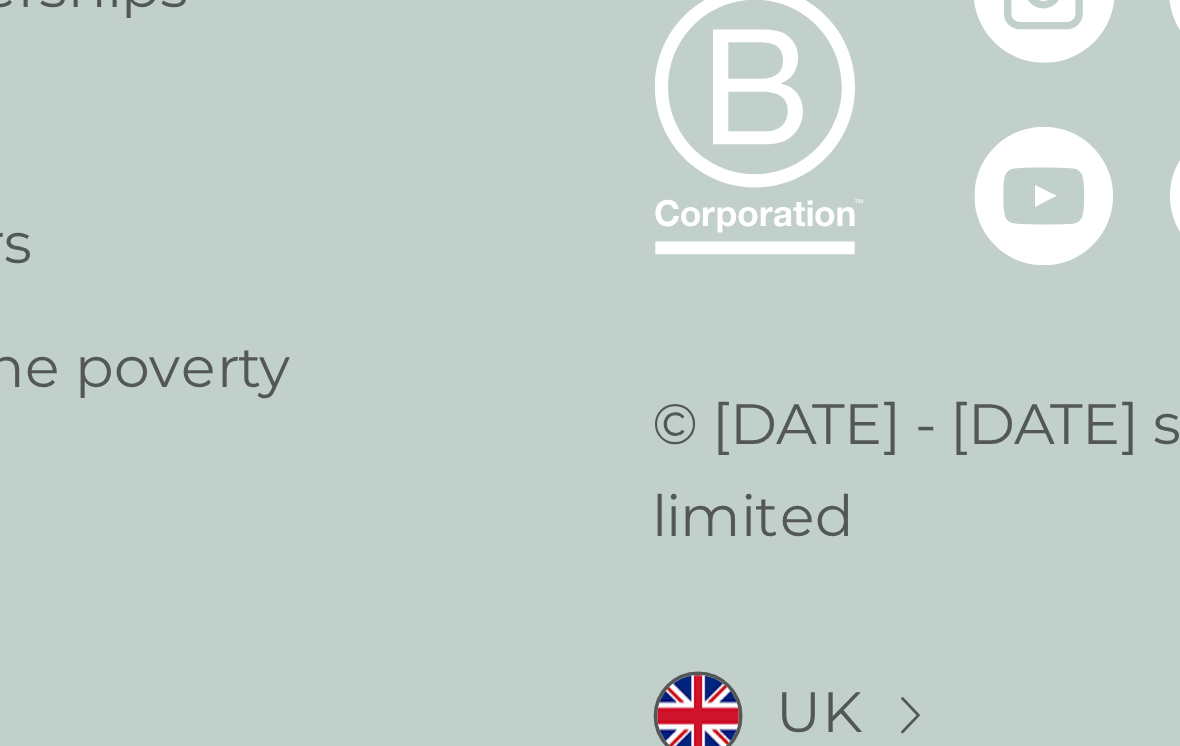scroll, scrollTop: 0, scrollLeft: 0, axis: both 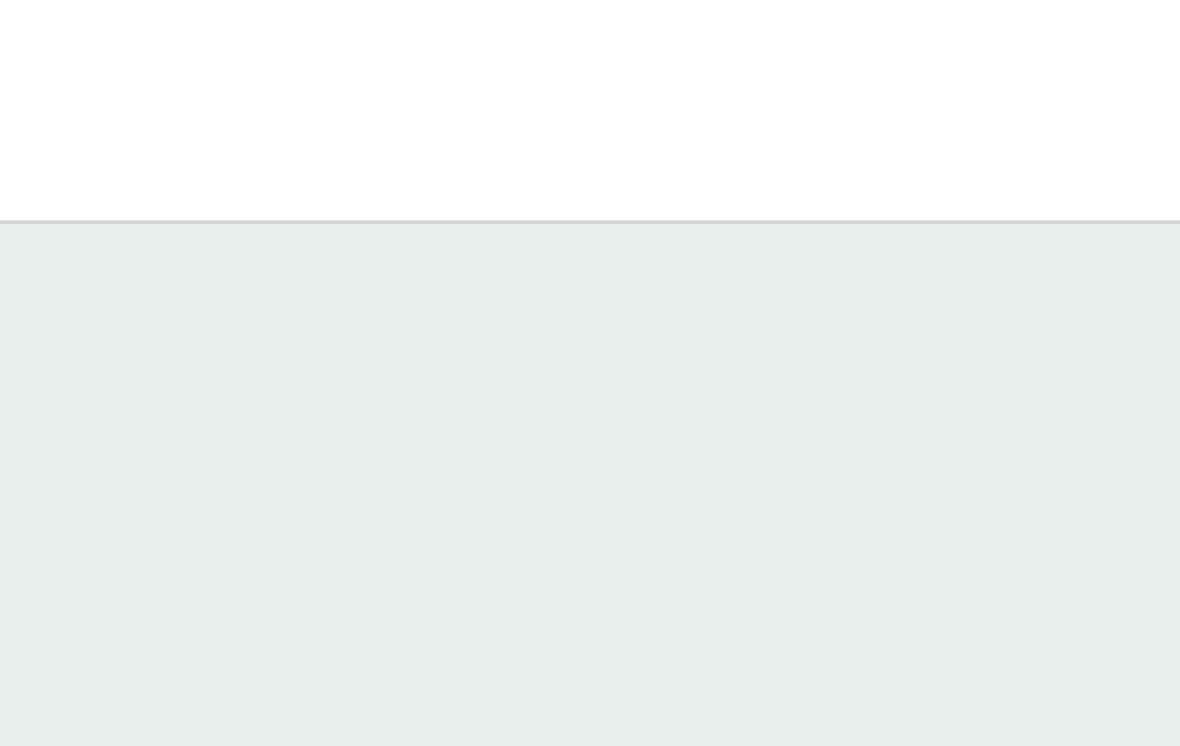 select on "182" 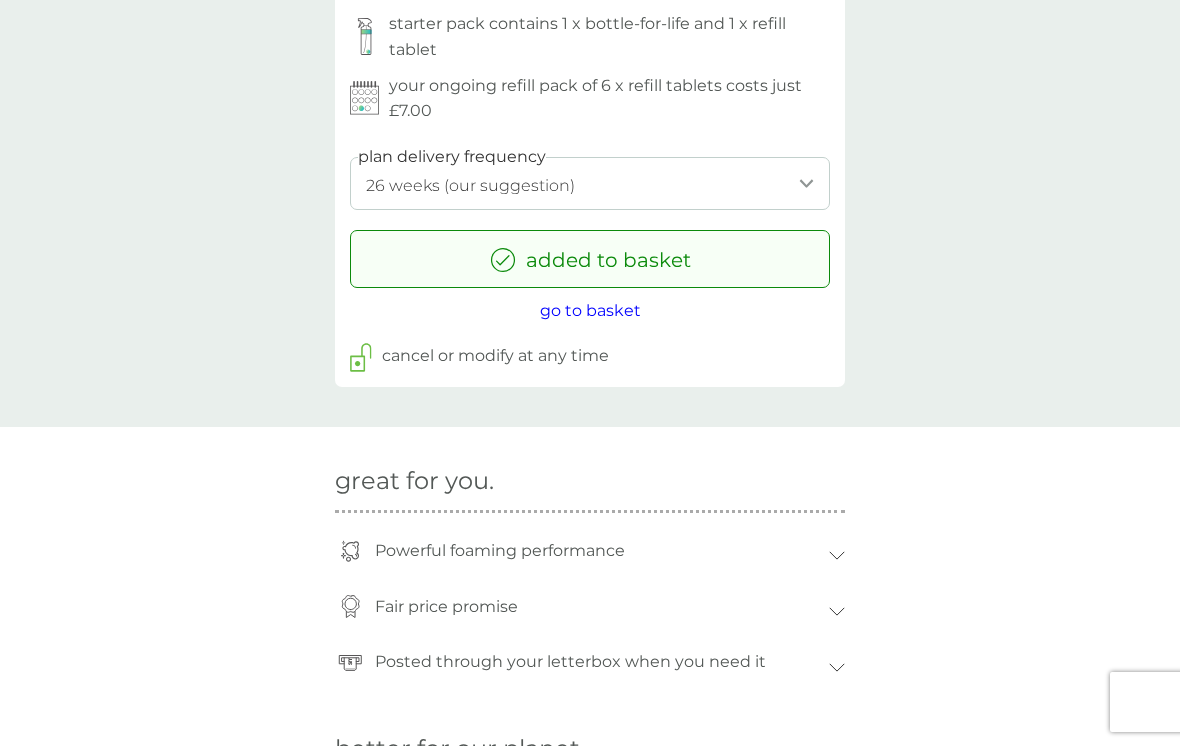 scroll, scrollTop: 1058, scrollLeft: 0, axis: vertical 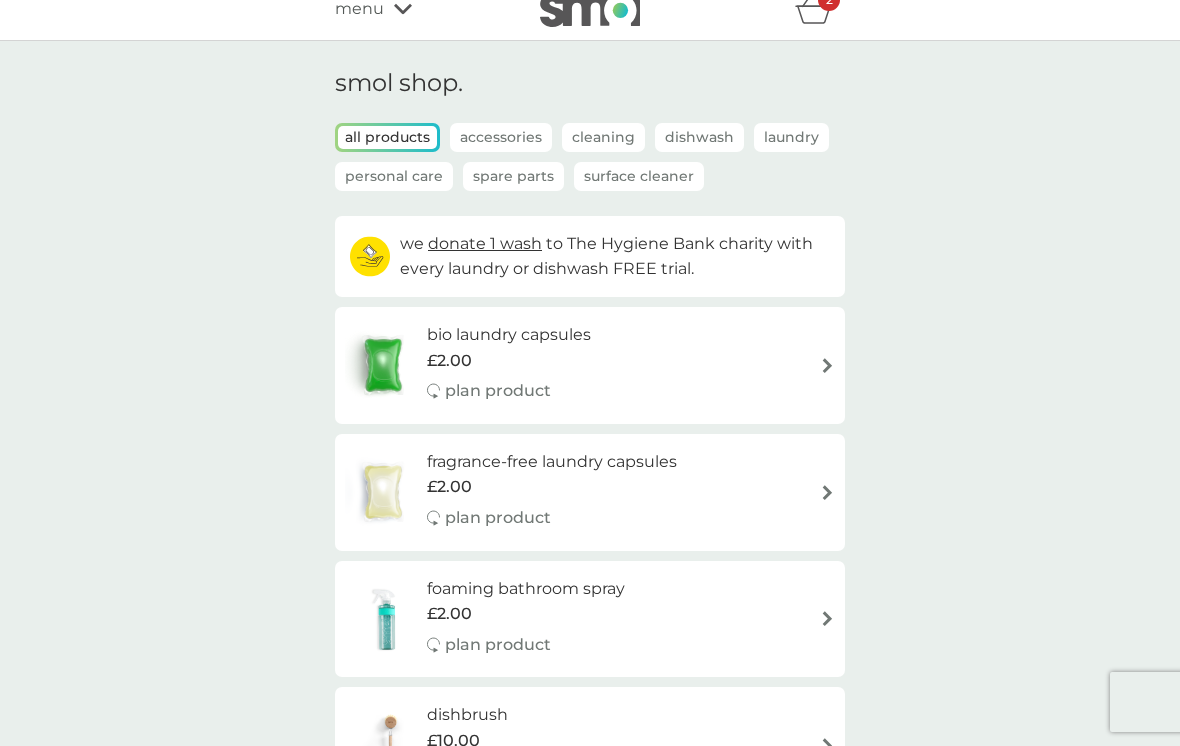 click on "bio laundry capsules £2.00 plan product" at bounding box center (590, 365) 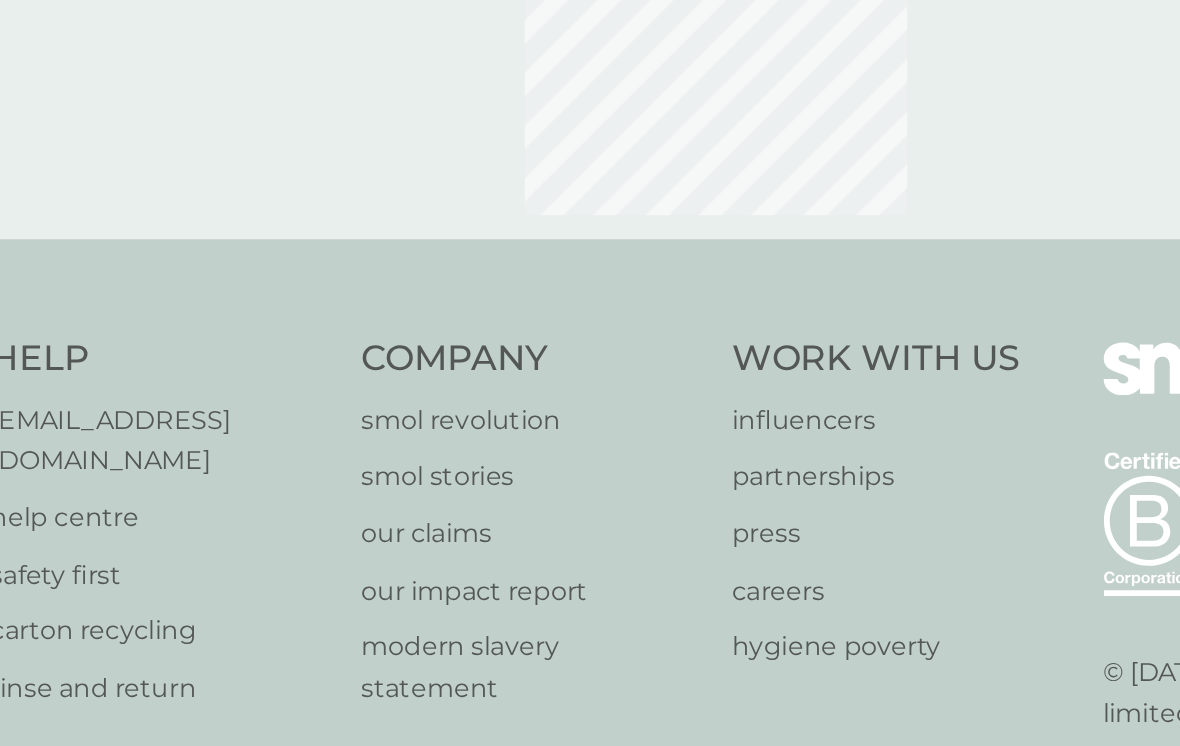 select on "42" 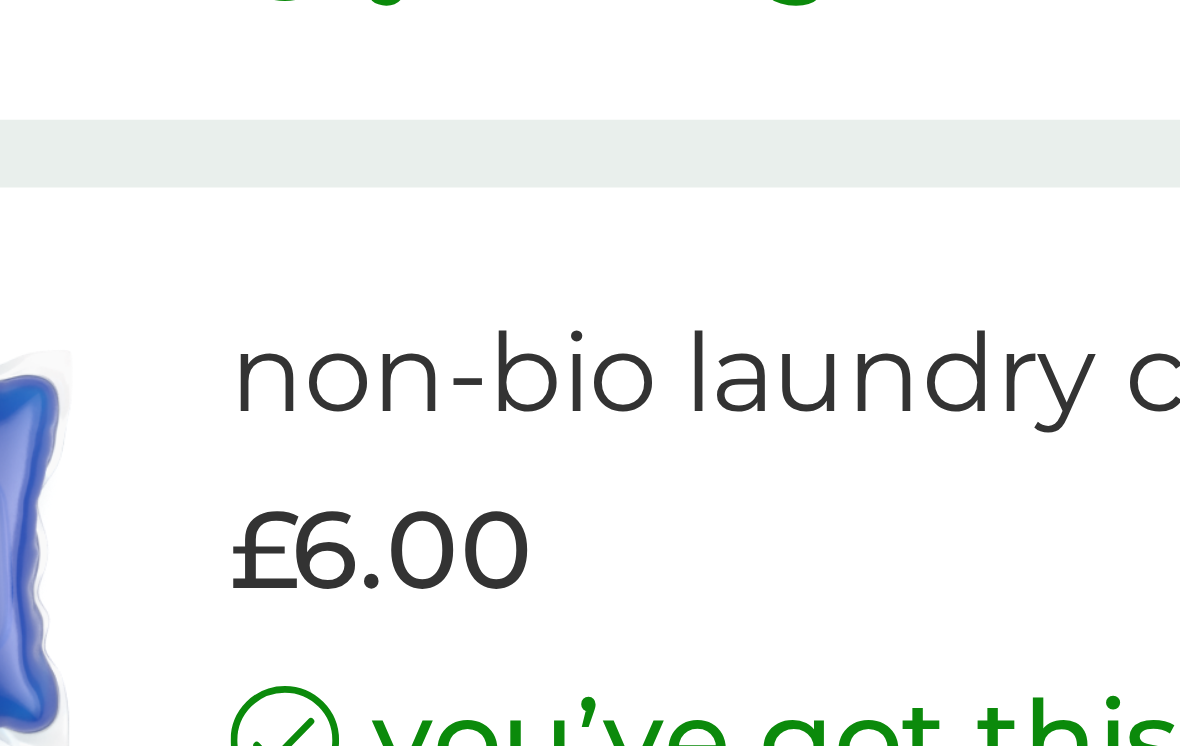 scroll, scrollTop: 2270, scrollLeft: 0, axis: vertical 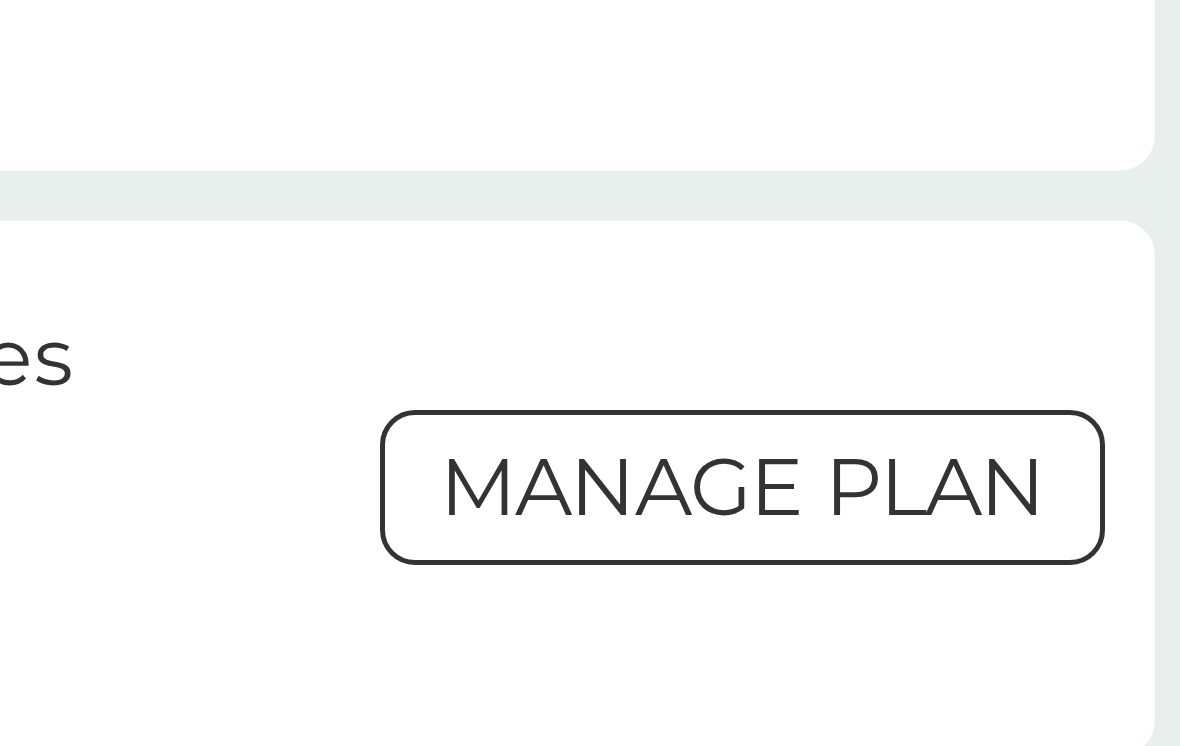 click on "Manage plan" at bounding box center (762, 688) 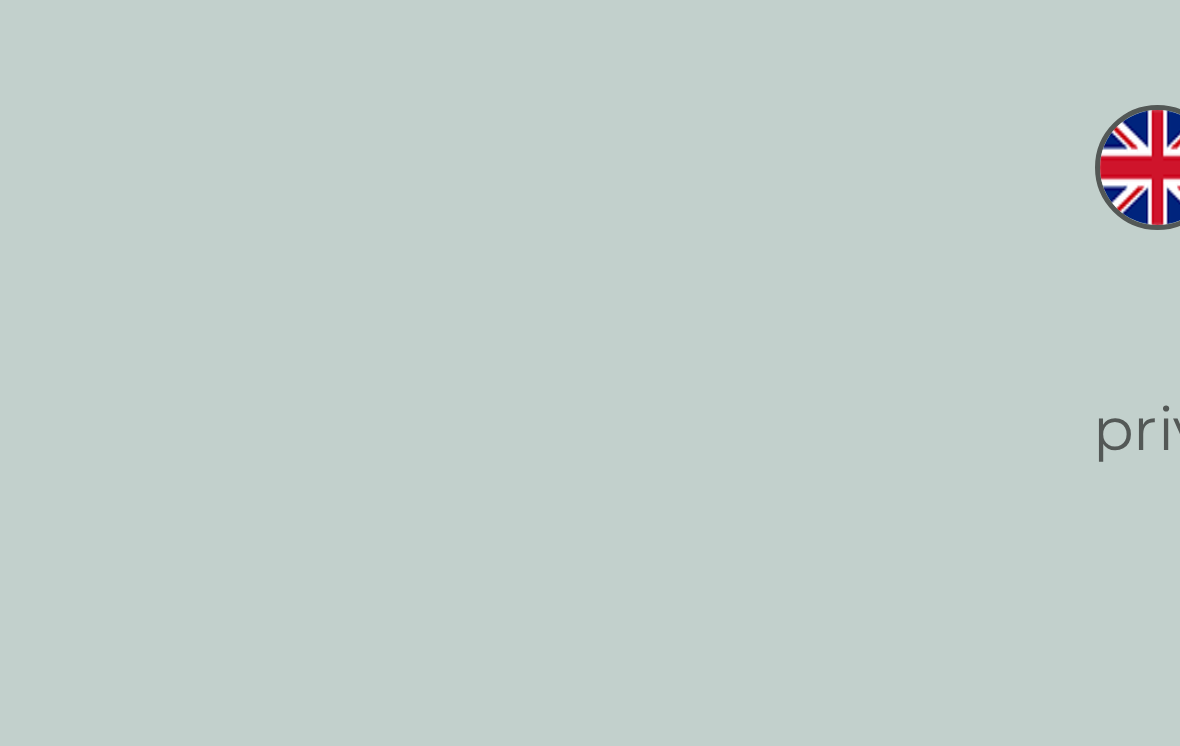 scroll, scrollTop: 0, scrollLeft: 0, axis: both 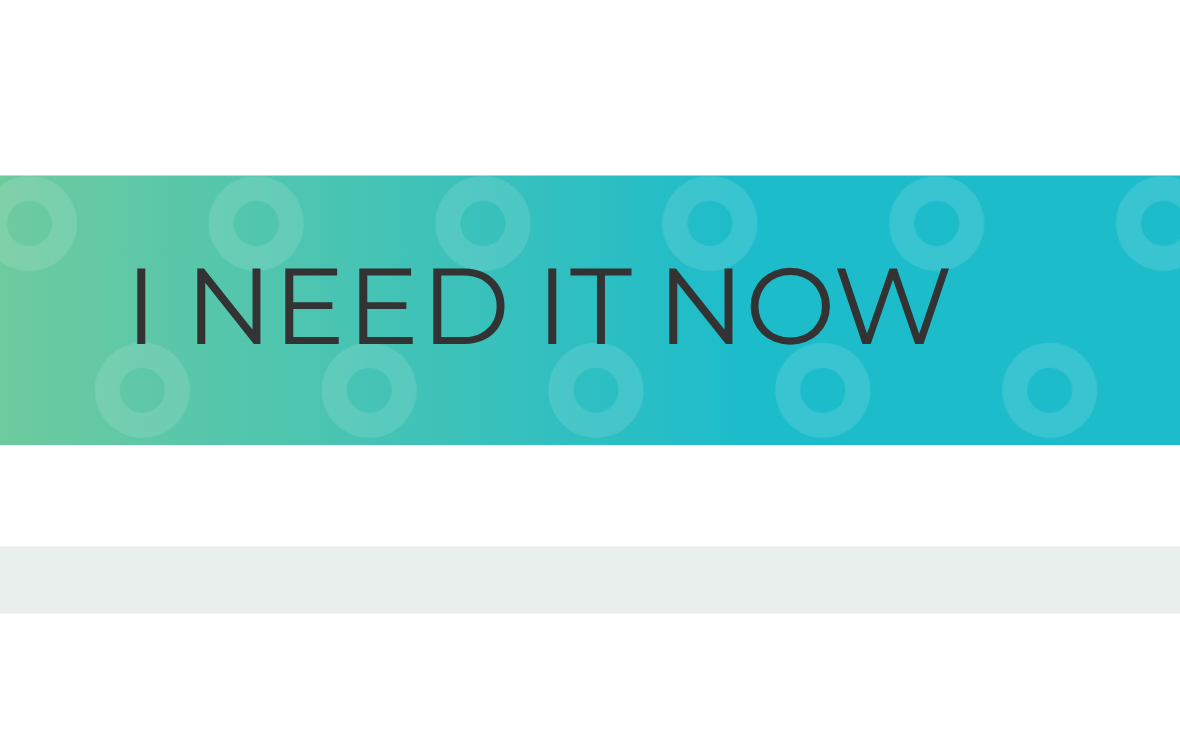 click on "i need it now" at bounding box center [500, 444] 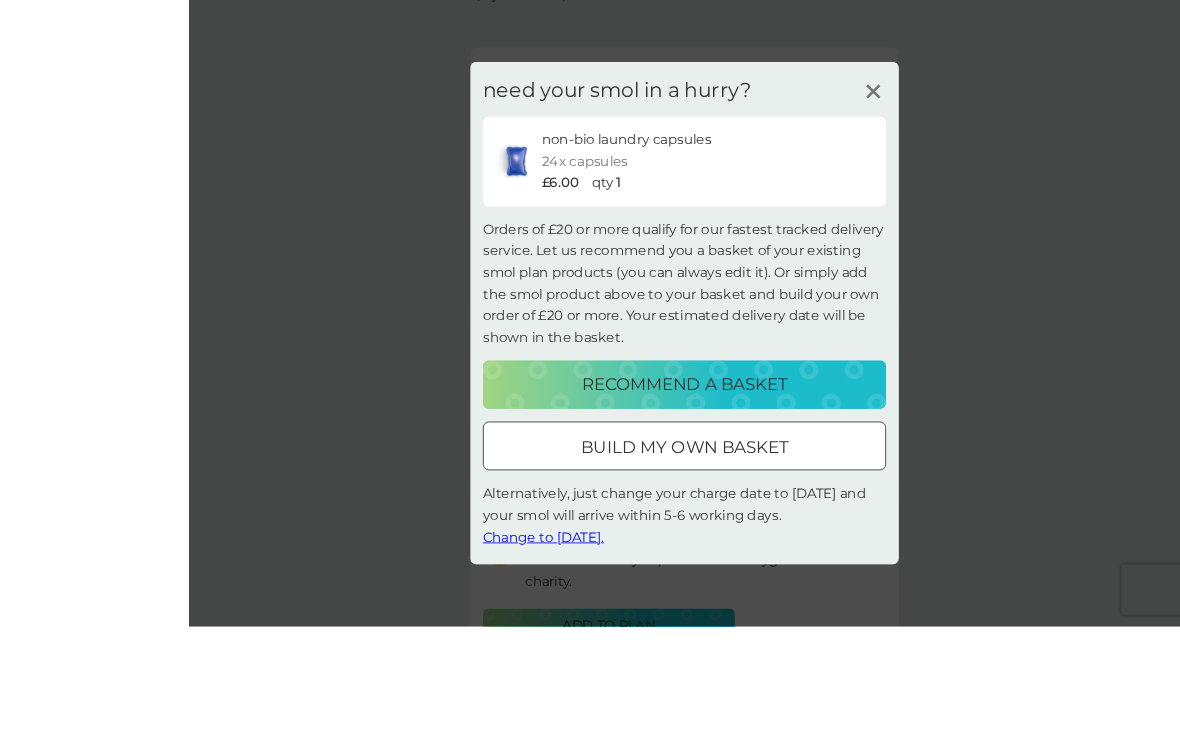 scroll, scrollTop: 234, scrollLeft: 0, axis: vertical 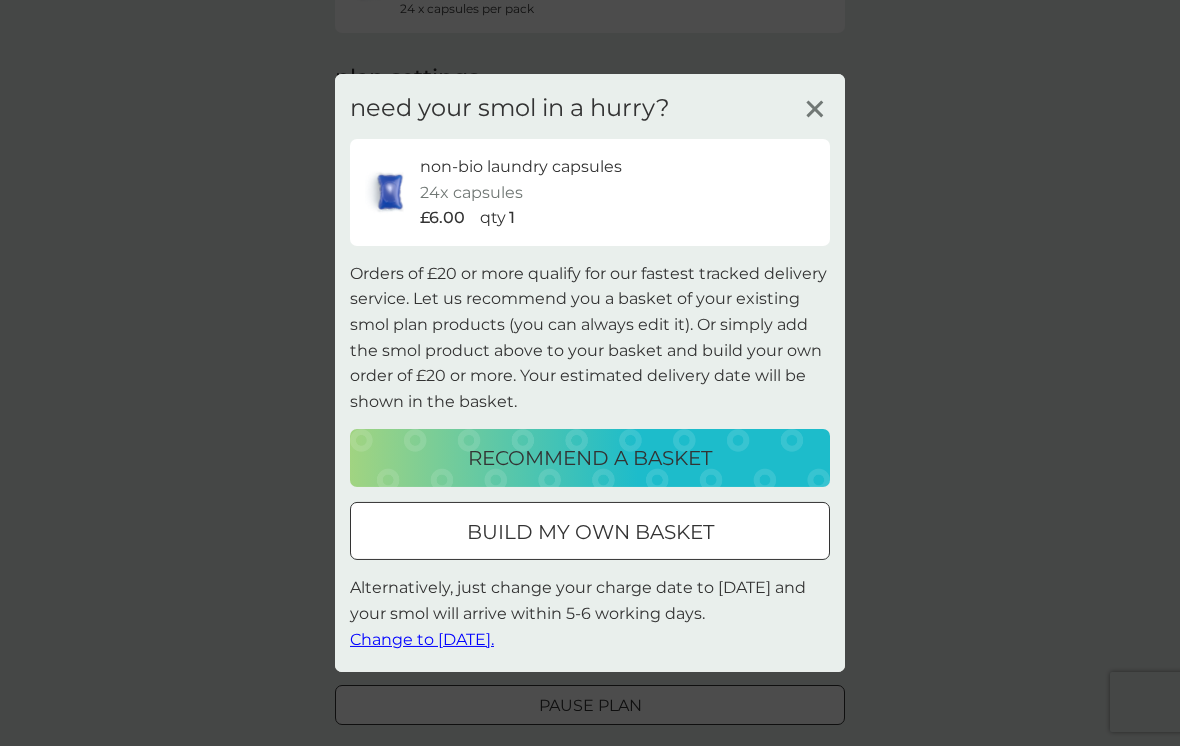 click 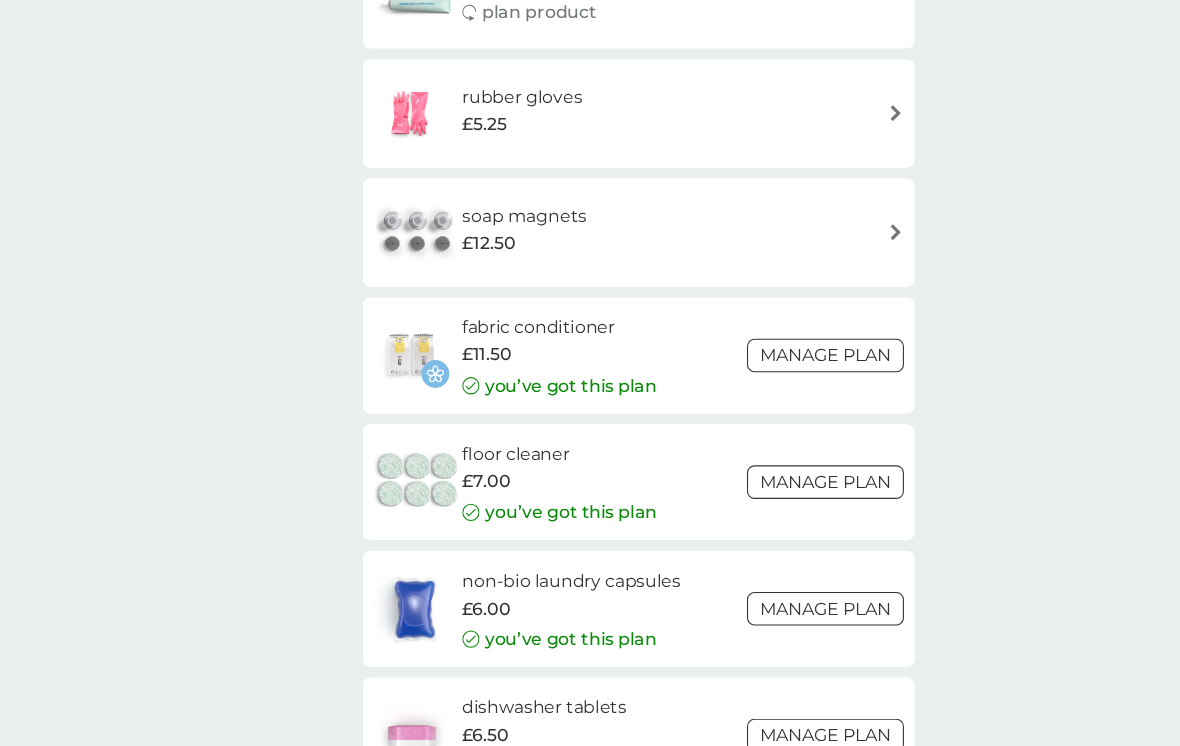 scroll, scrollTop: 2370, scrollLeft: 0, axis: vertical 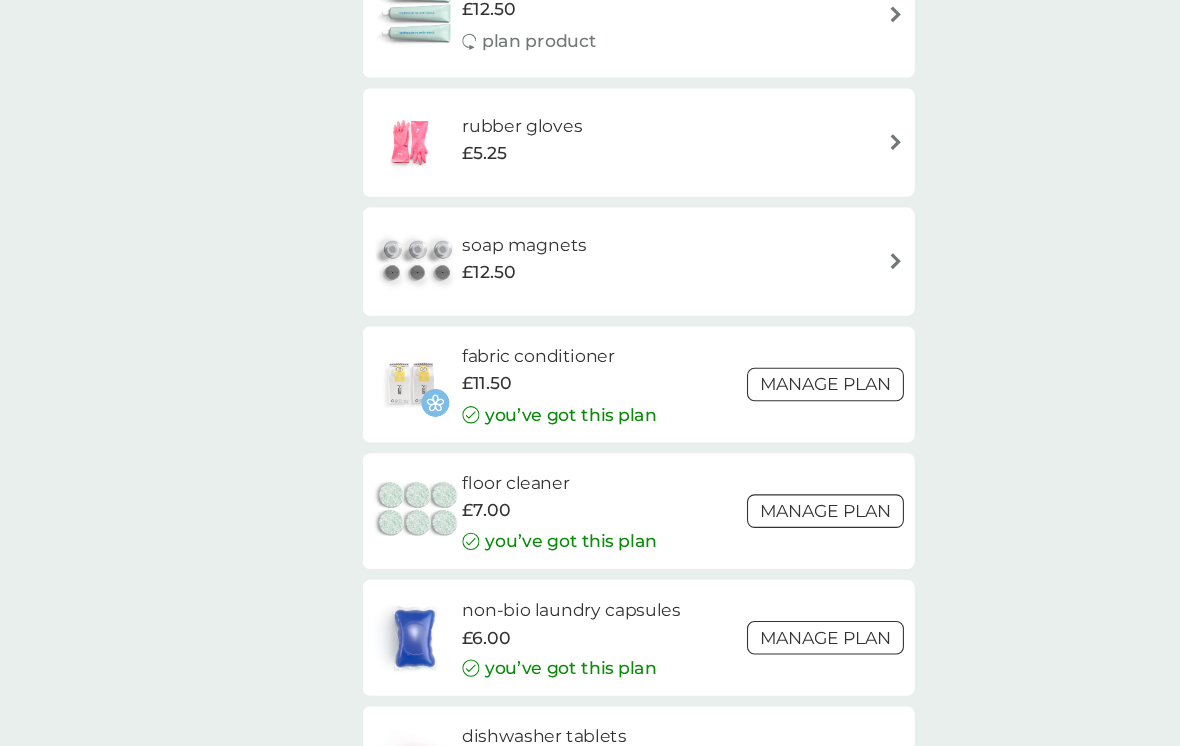click on "Manage plan" at bounding box center [762, 354] 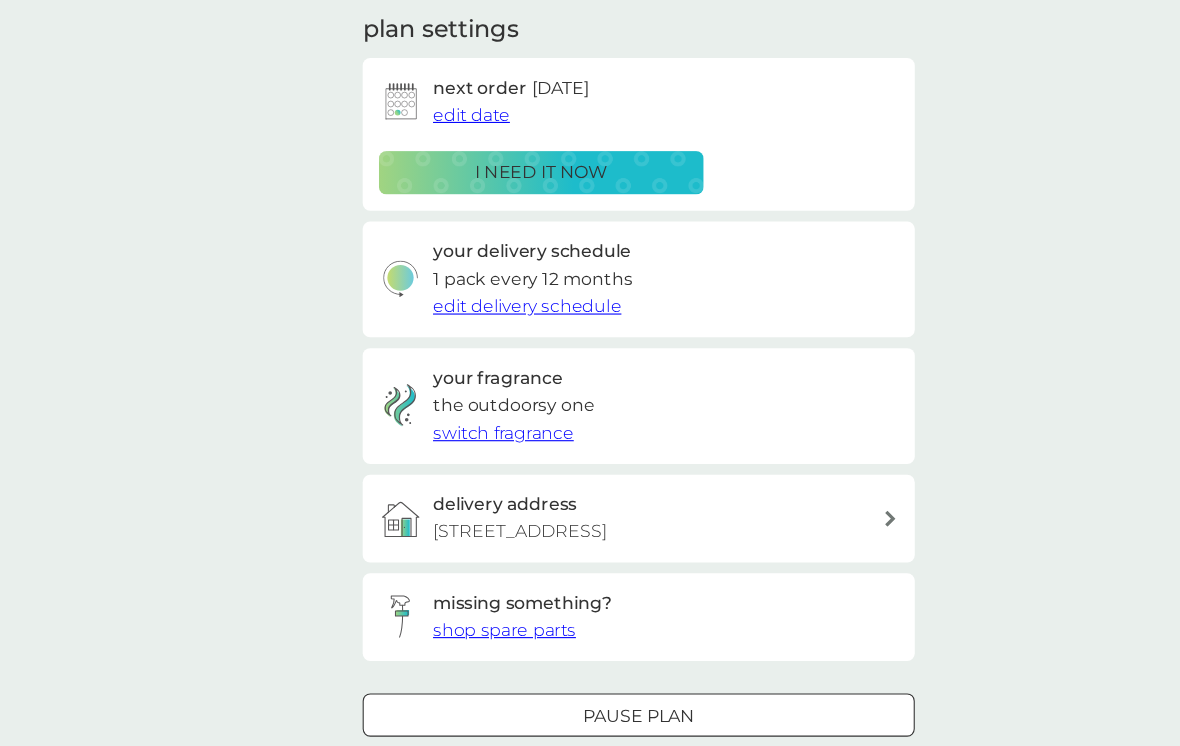 scroll, scrollTop: 257, scrollLeft: 0, axis: vertical 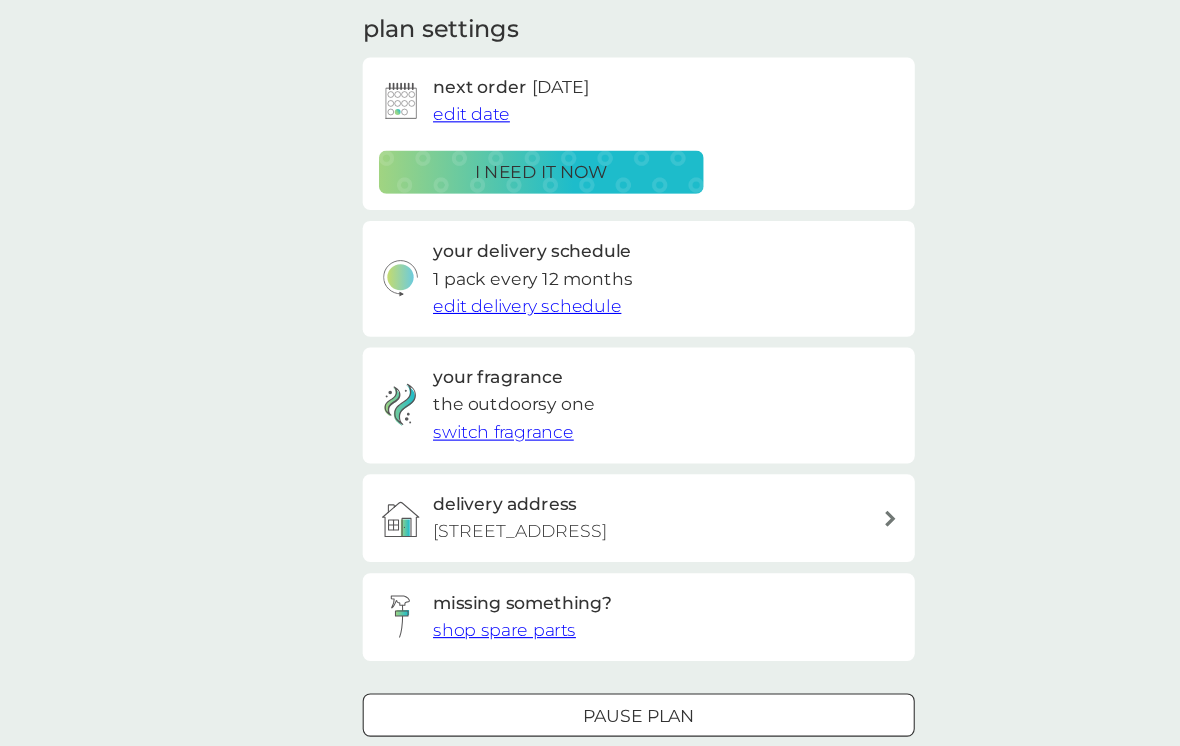 click on "switch fragrance" at bounding box center (465, 427) 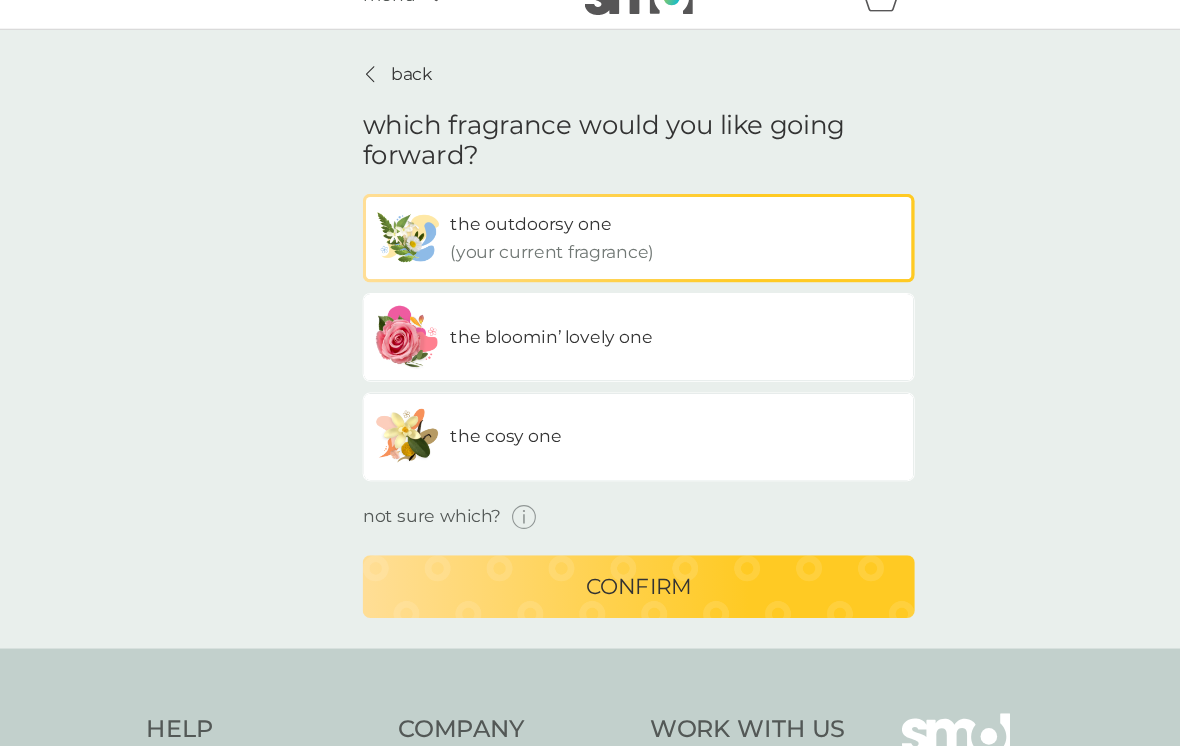 scroll, scrollTop: 8, scrollLeft: 0, axis: vertical 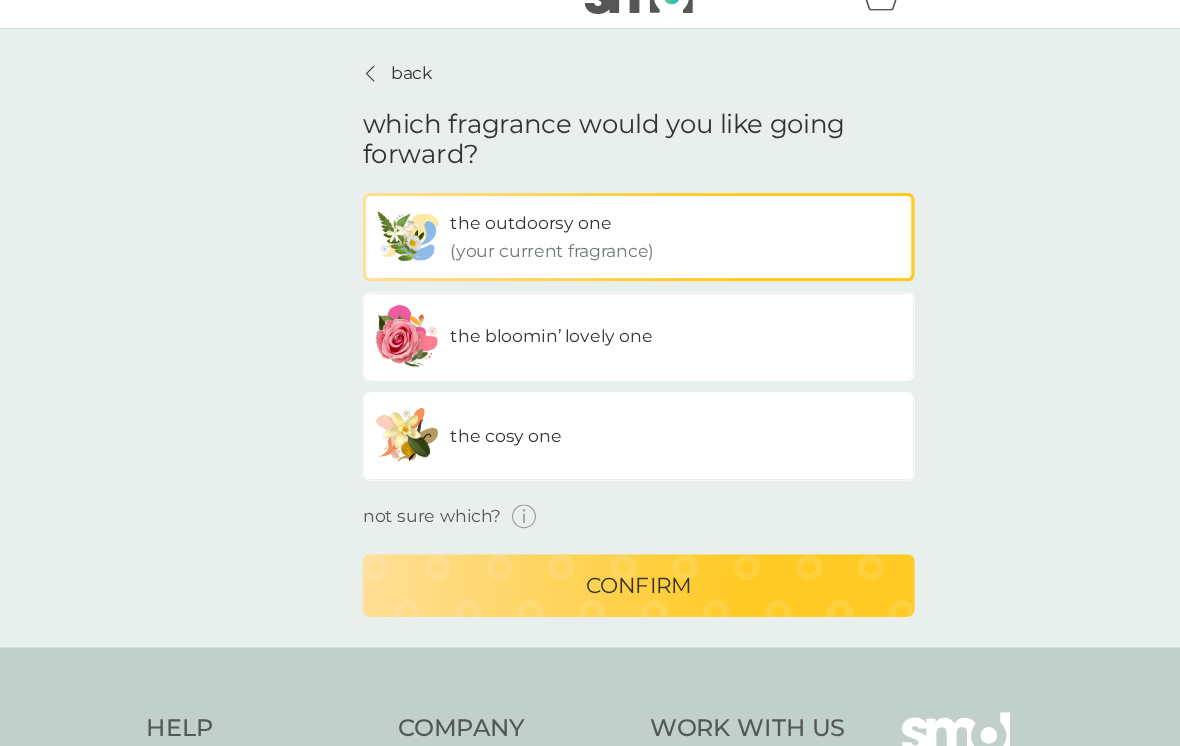 click on "confirm" at bounding box center [590, 569] 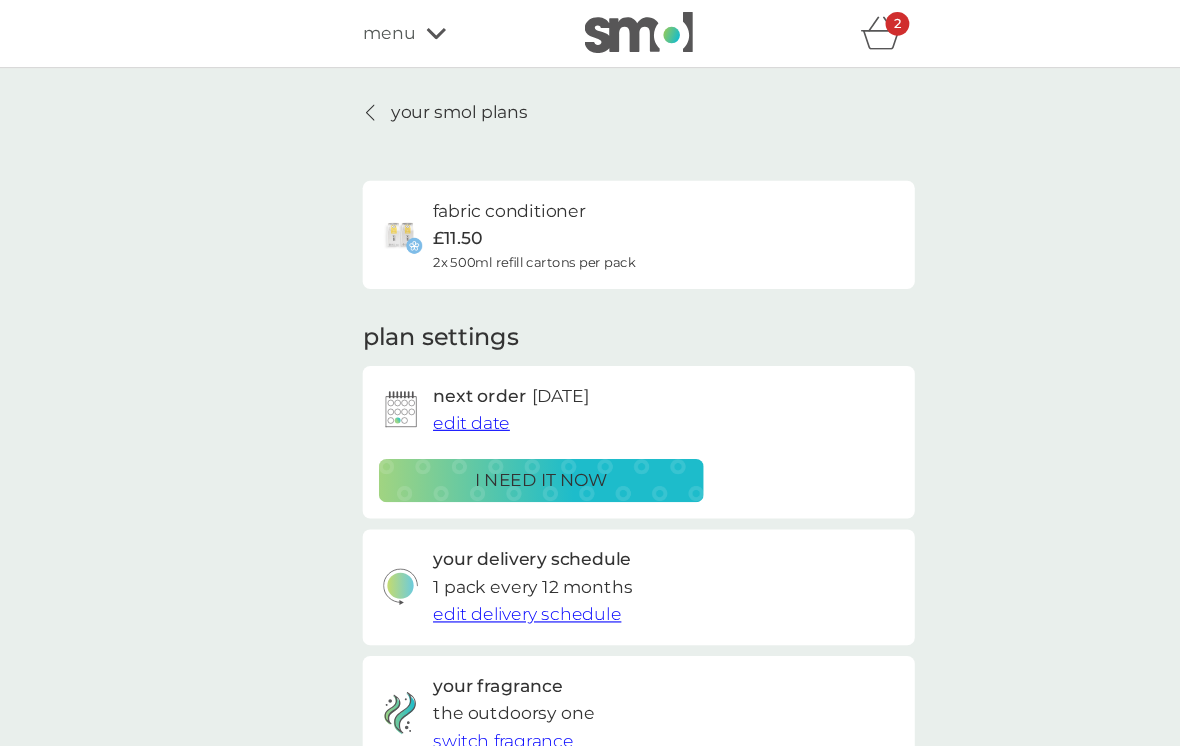 click on "i need it now" at bounding box center [500, 444] 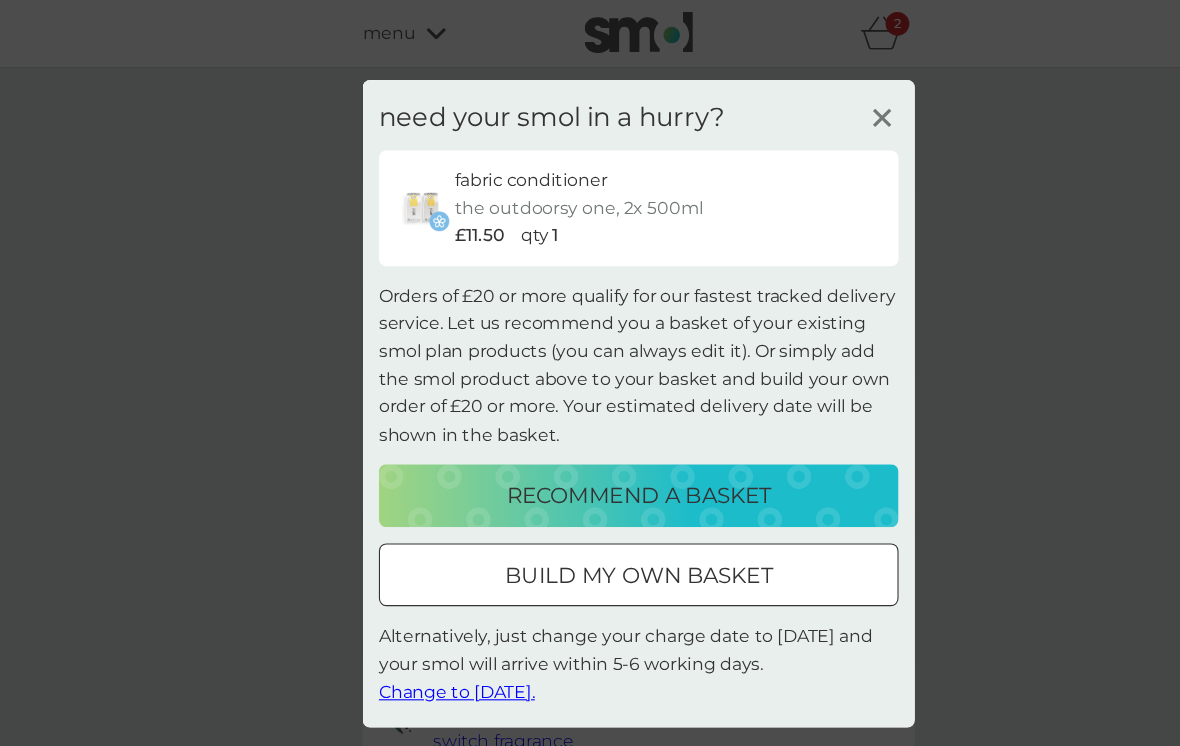 click 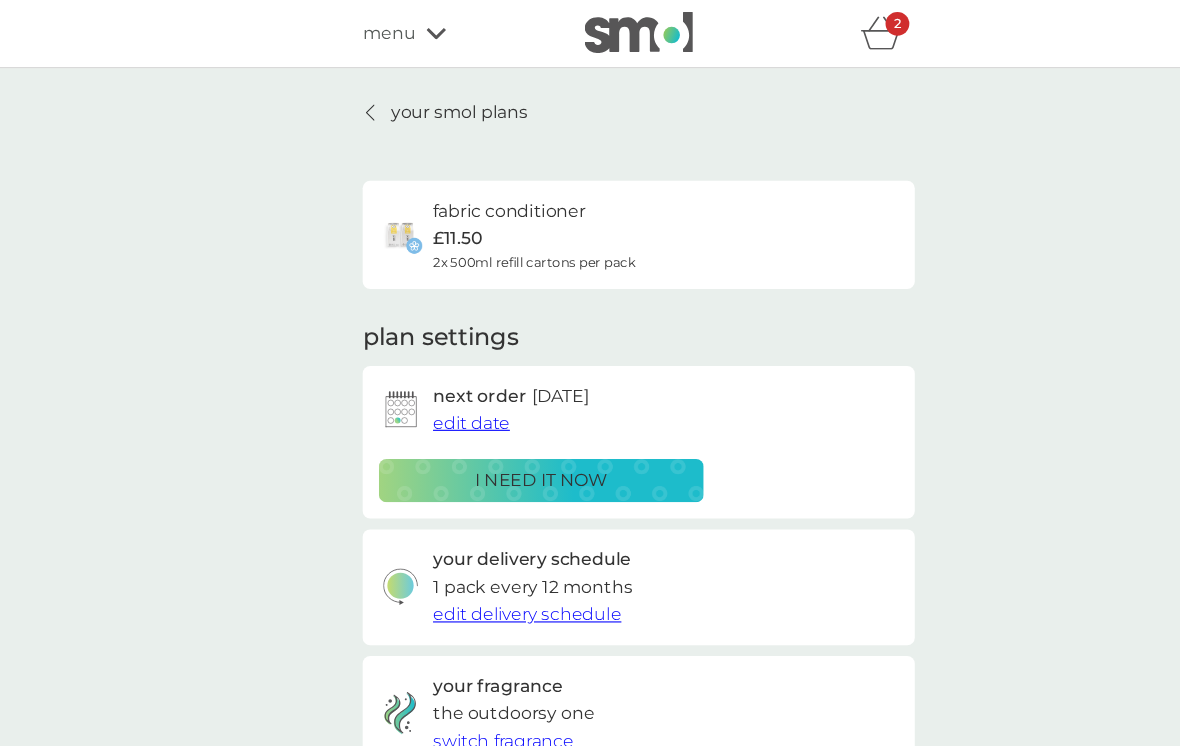click on "edit date" at bounding box center [435, 390] 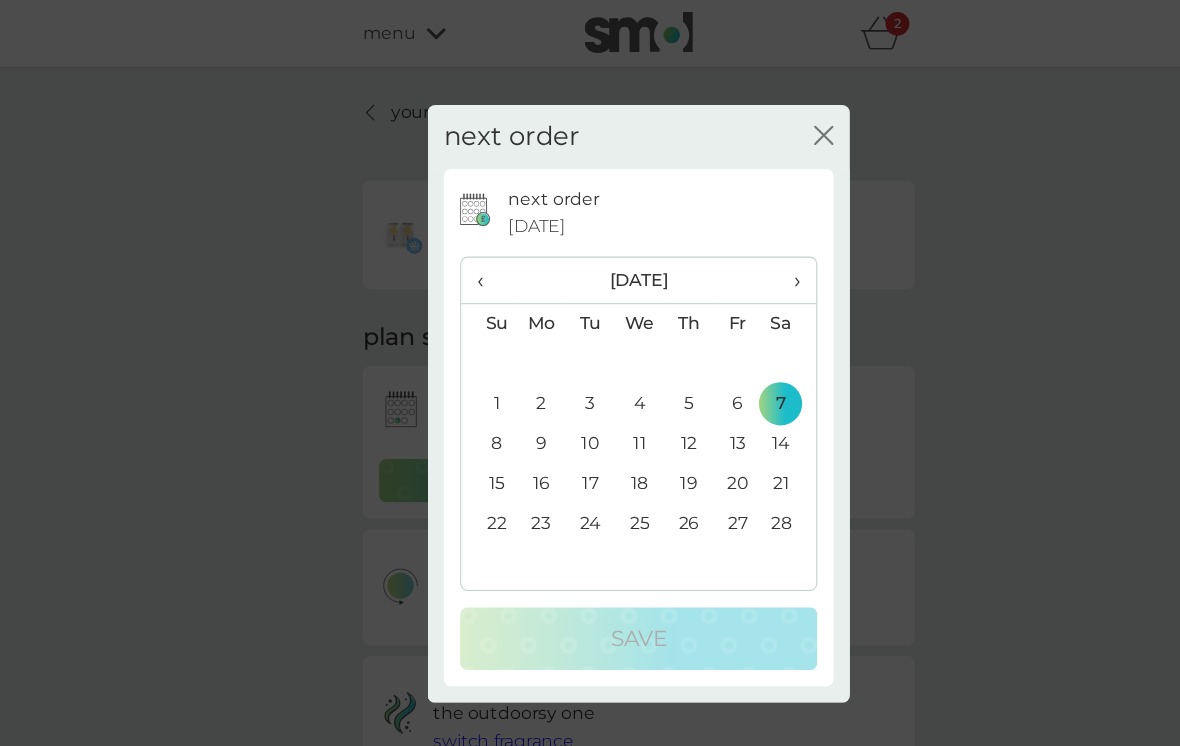 click on "next order close" at bounding box center [590, 126] 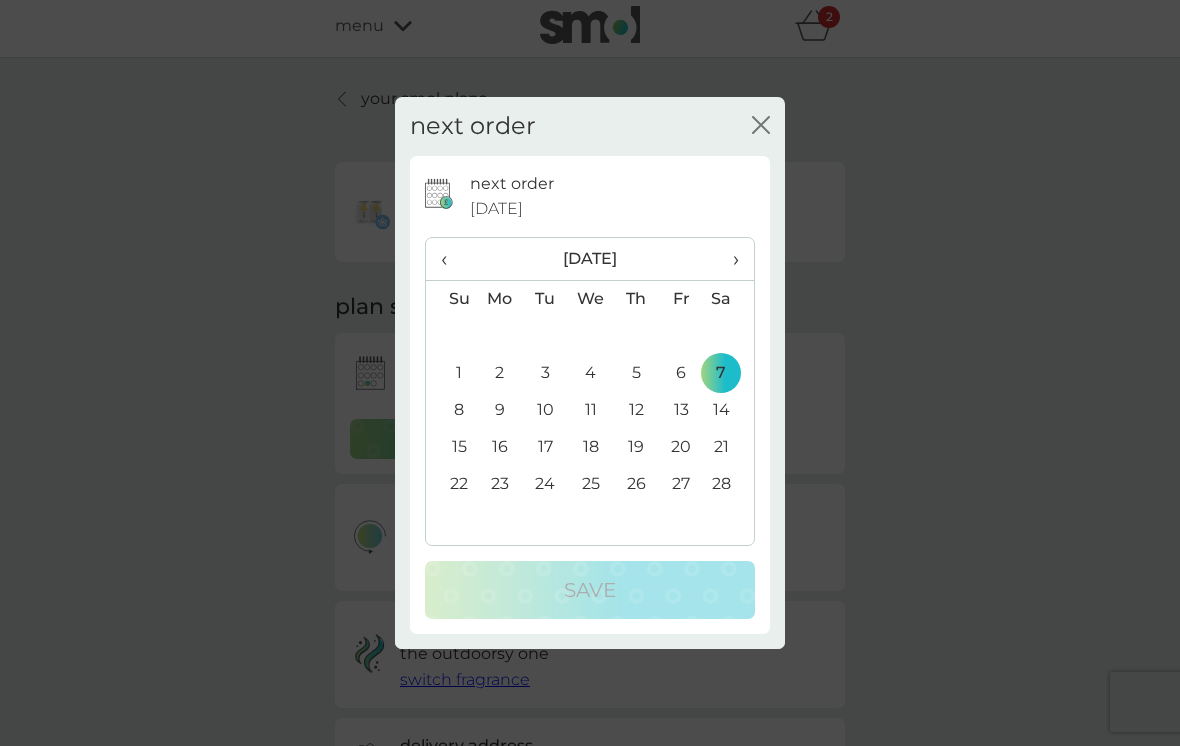 scroll, scrollTop: 12, scrollLeft: 0, axis: vertical 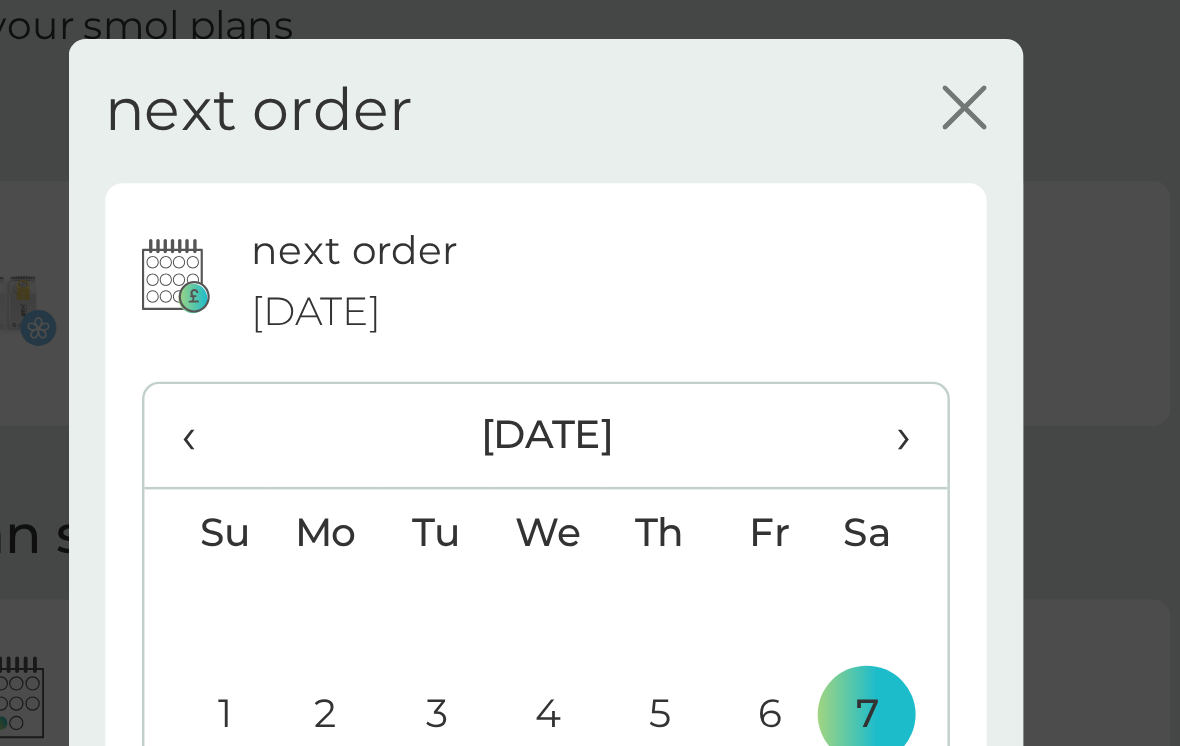click on "close" at bounding box center [761, 126] 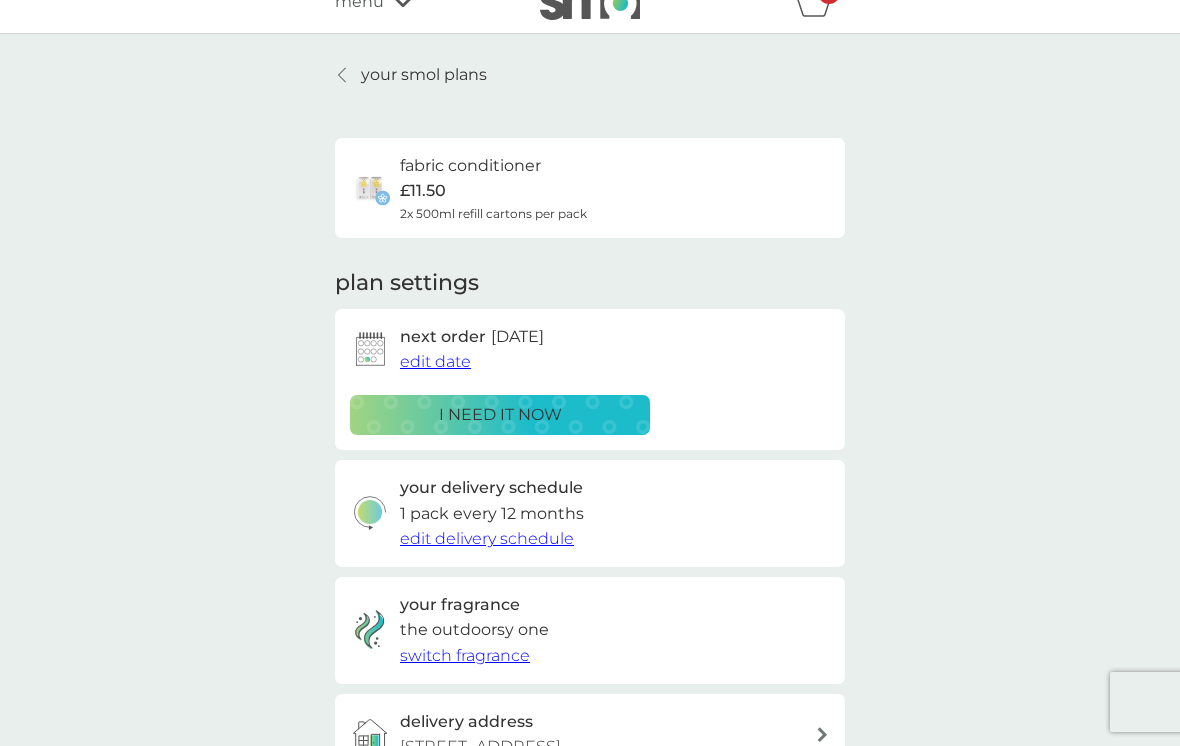 scroll, scrollTop: 28, scrollLeft: 0, axis: vertical 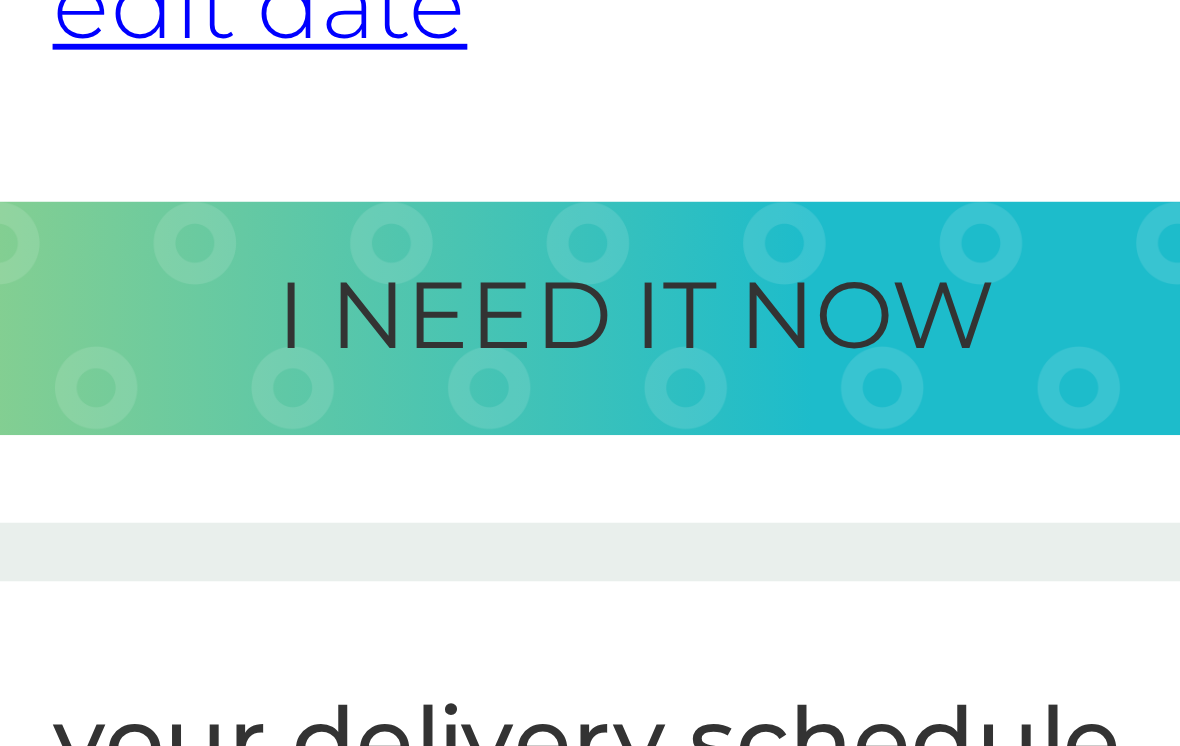 click on "i need it now" at bounding box center (500, 416) 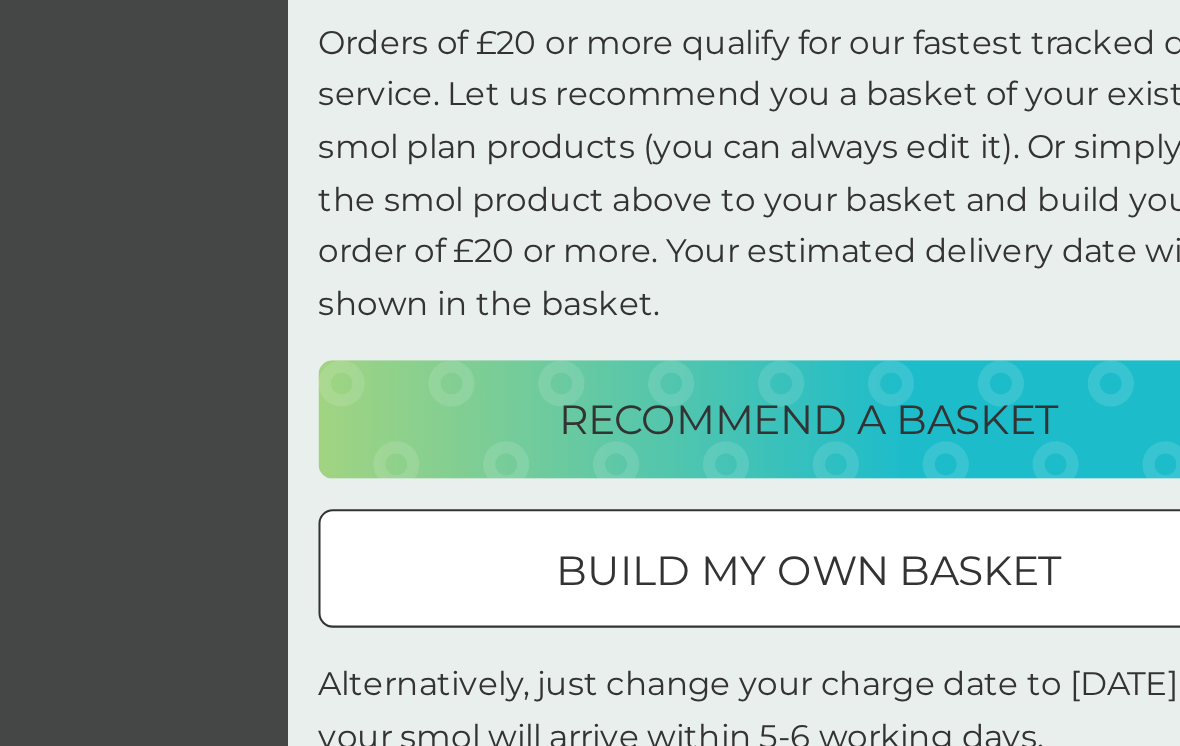click on "build my own basket" at bounding box center (590, 531) 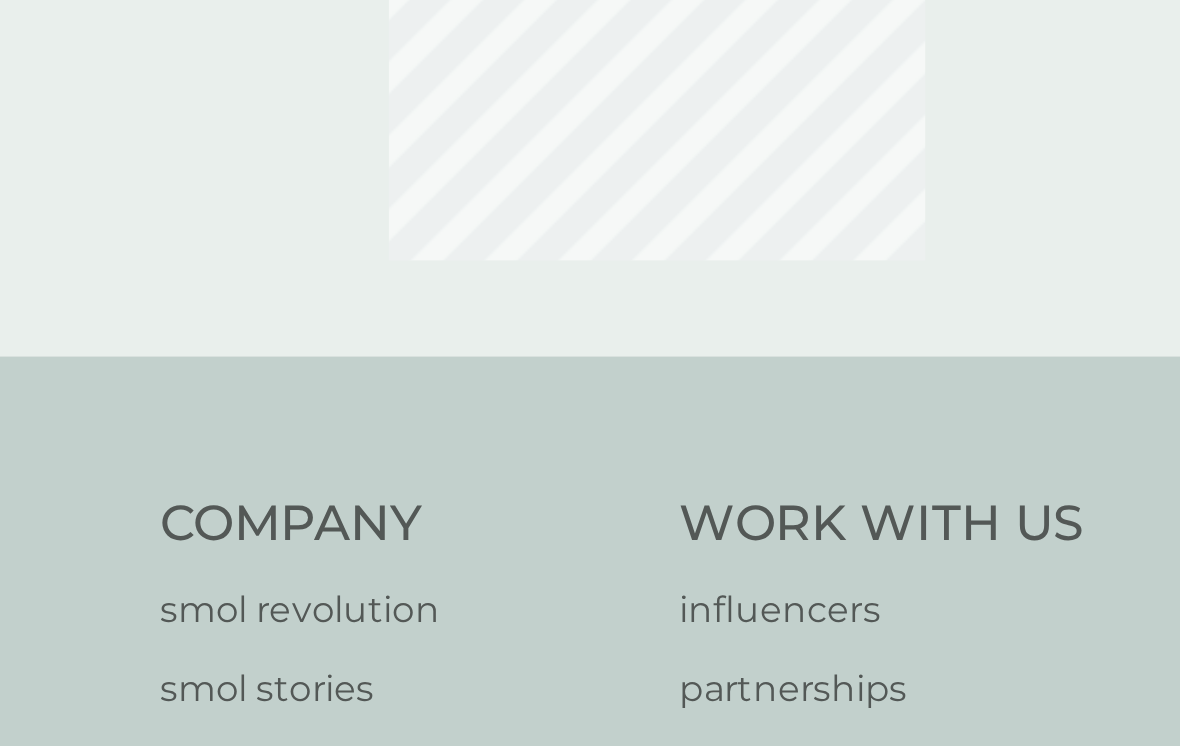 scroll, scrollTop: 0, scrollLeft: 0, axis: both 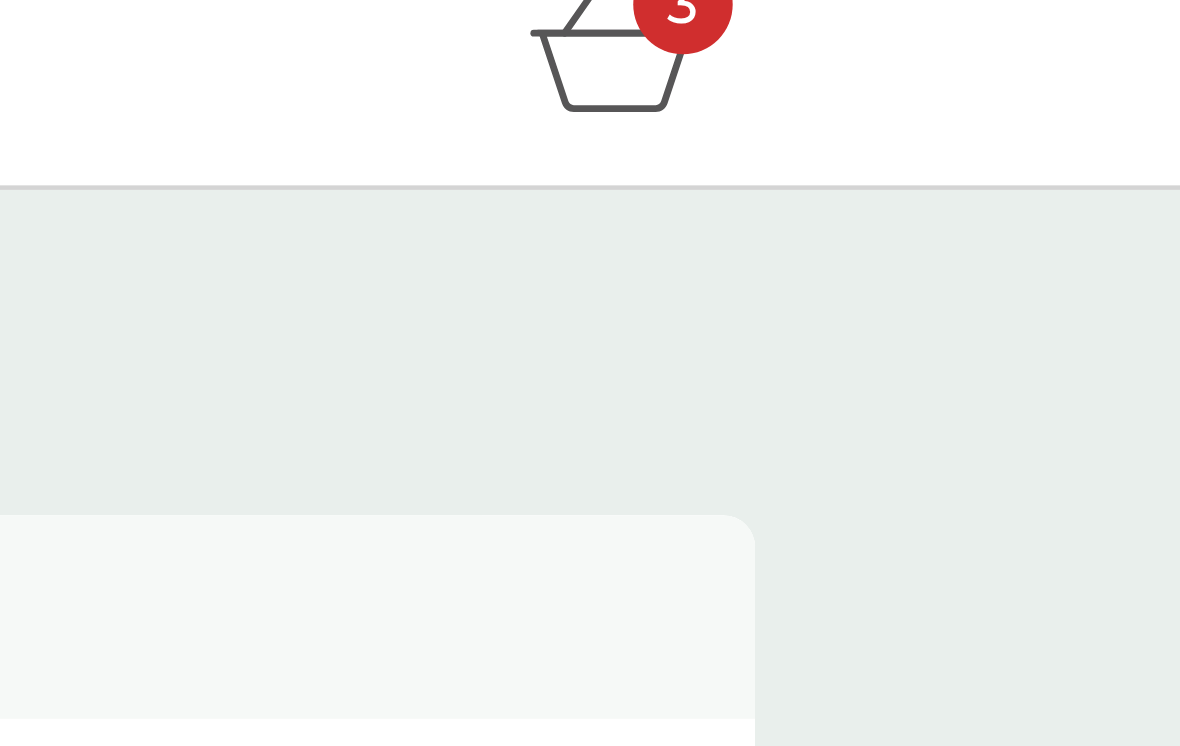click 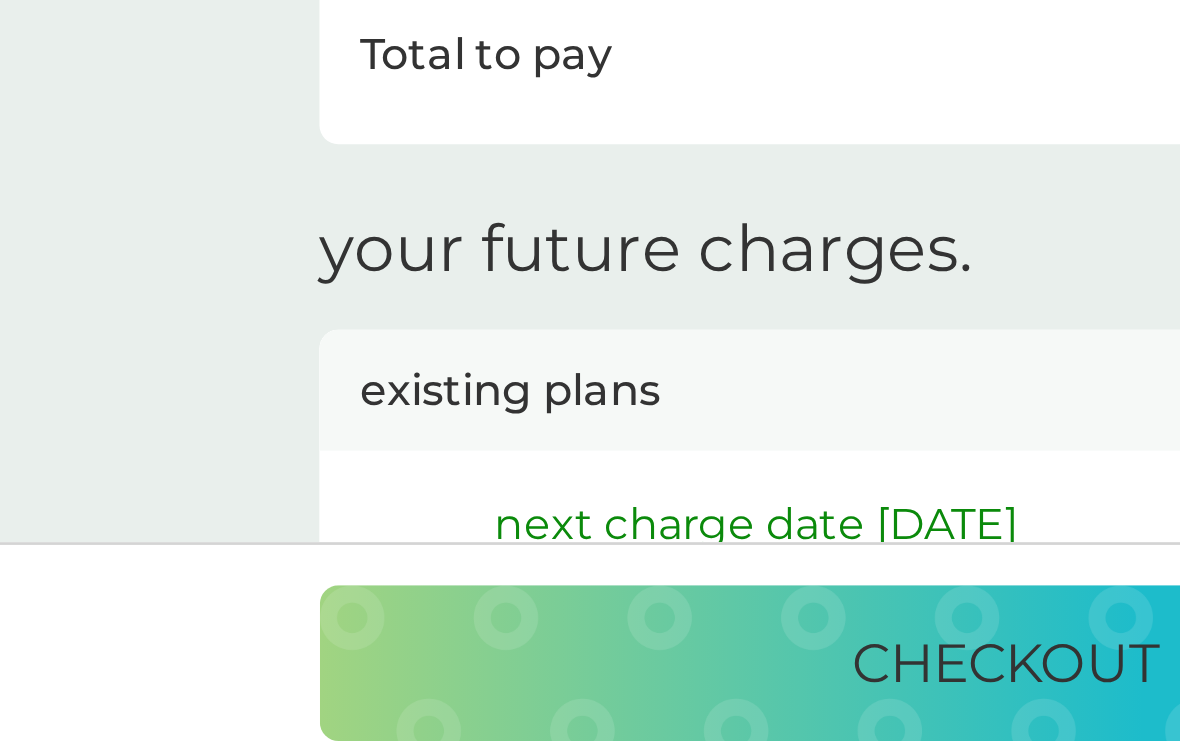 scroll, scrollTop: 604, scrollLeft: 0, axis: vertical 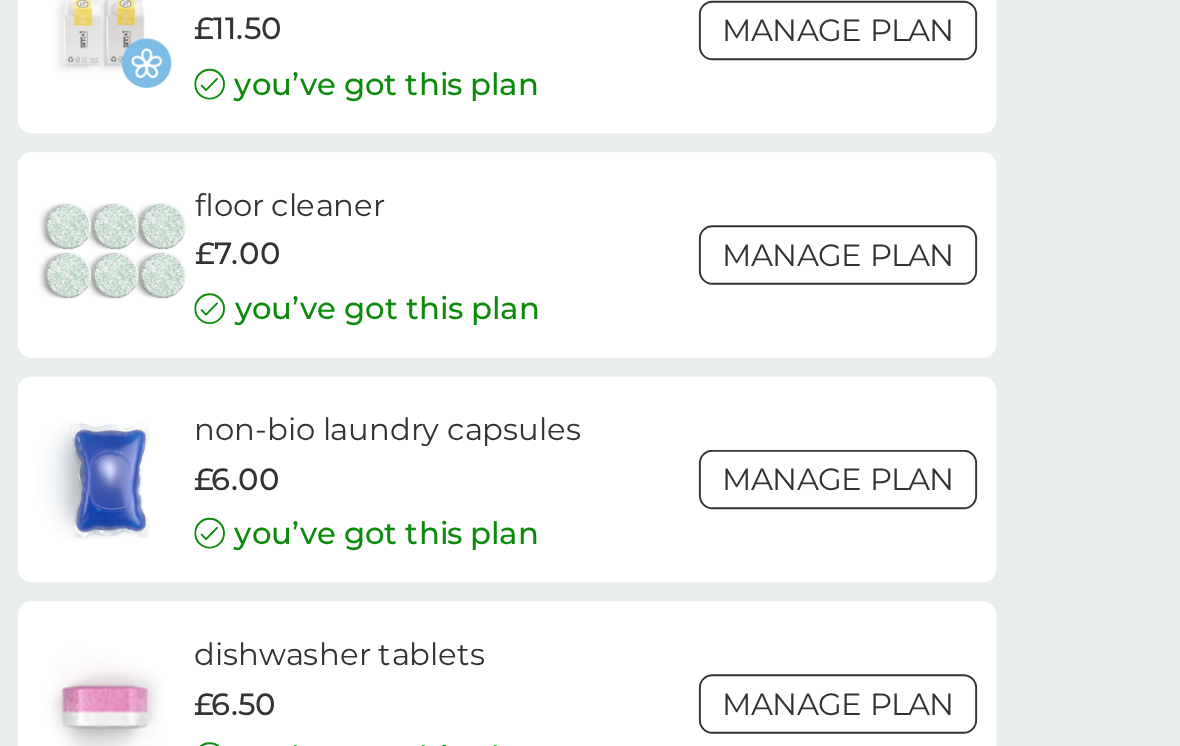 click on "Manage plan" at bounding box center (762, 470) 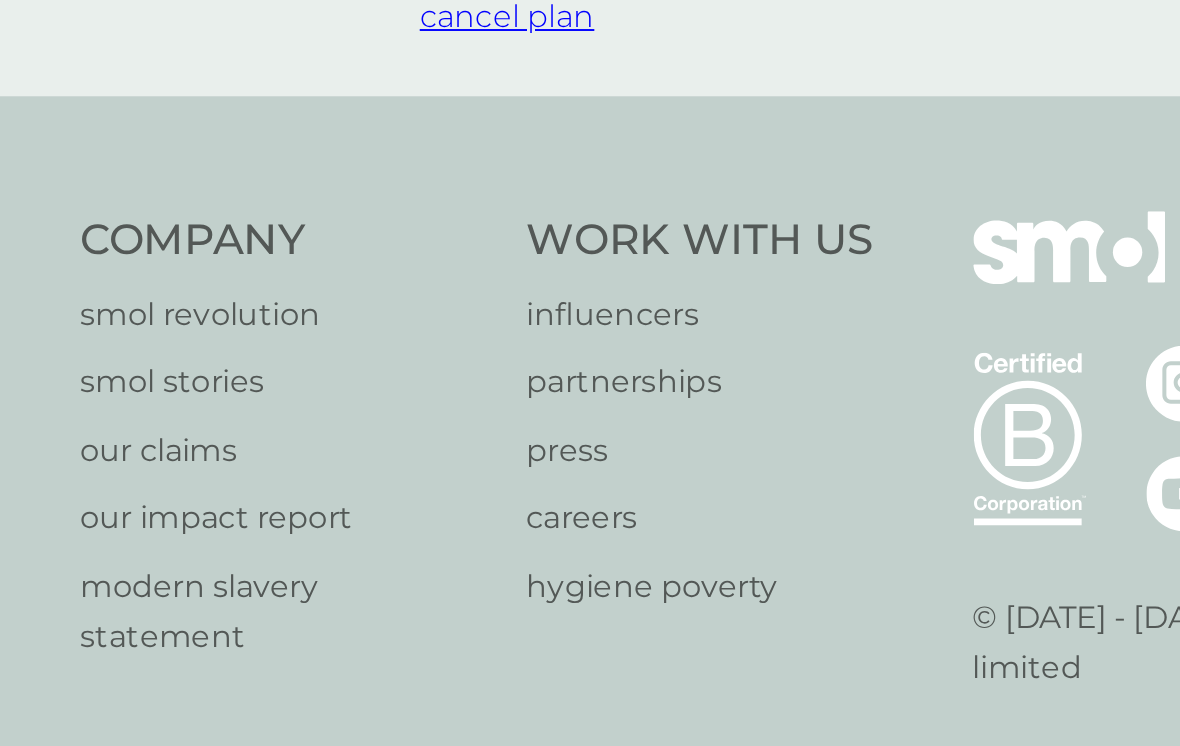 scroll, scrollTop: 0, scrollLeft: 0, axis: both 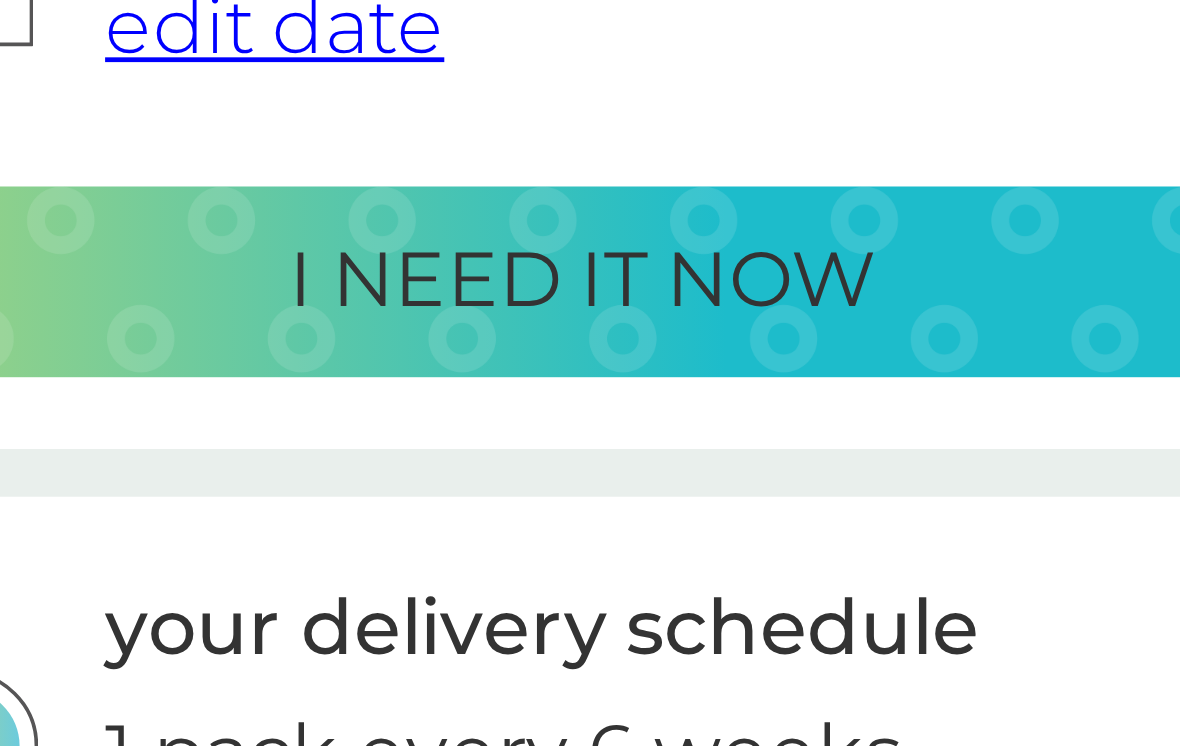 click on "i need it now" at bounding box center (500, 444) 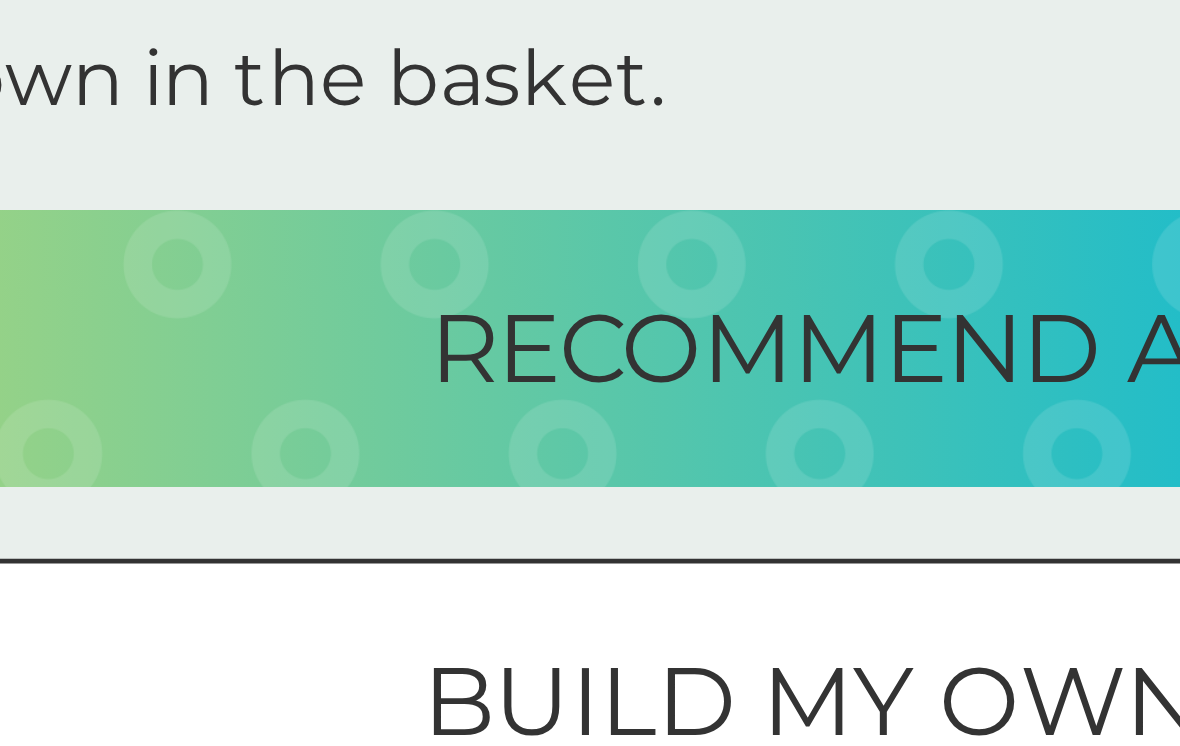 click on "build my own basket" at bounding box center [590, 532] 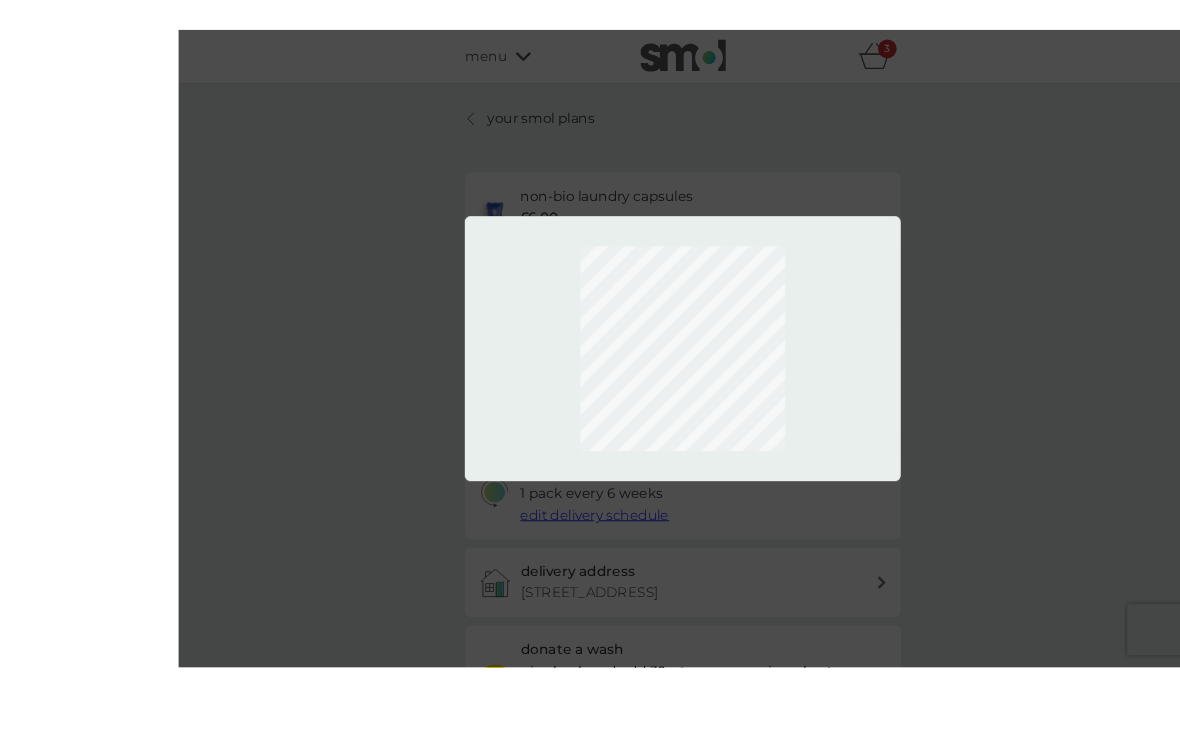 scroll, scrollTop: 13, scrollLeft: 0, axis: vertical 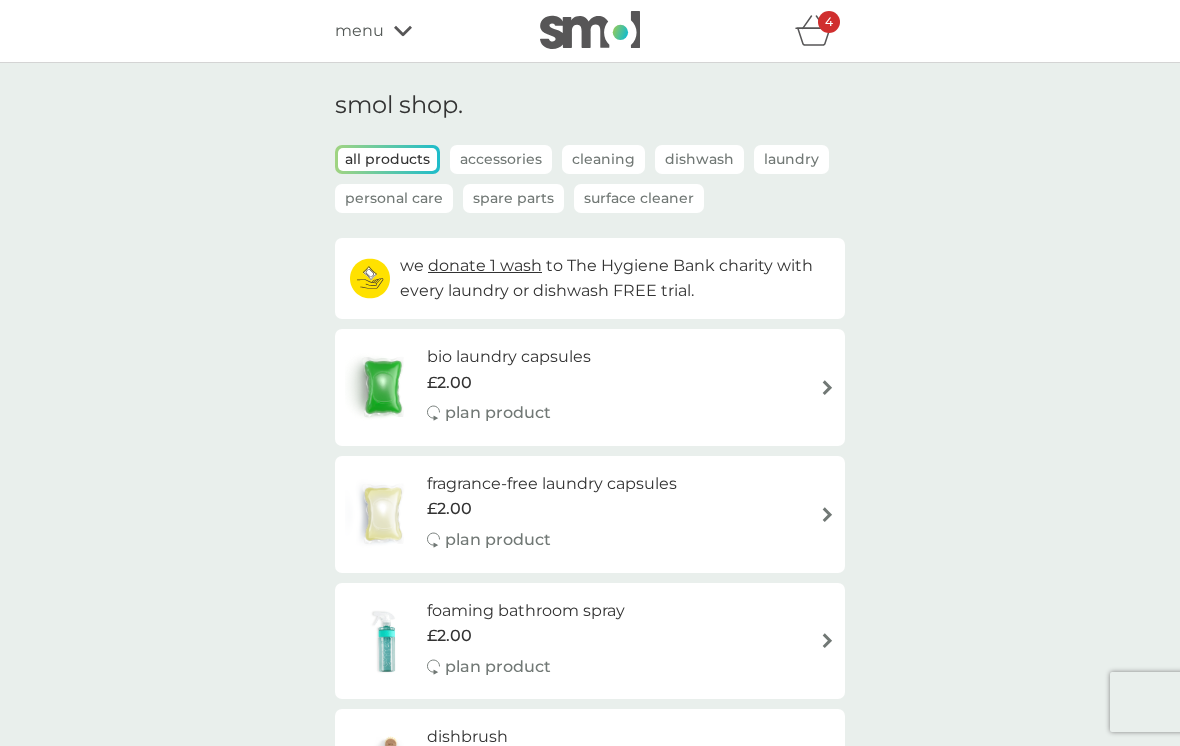 click on "Accessories" at bounding box center [501, 159] 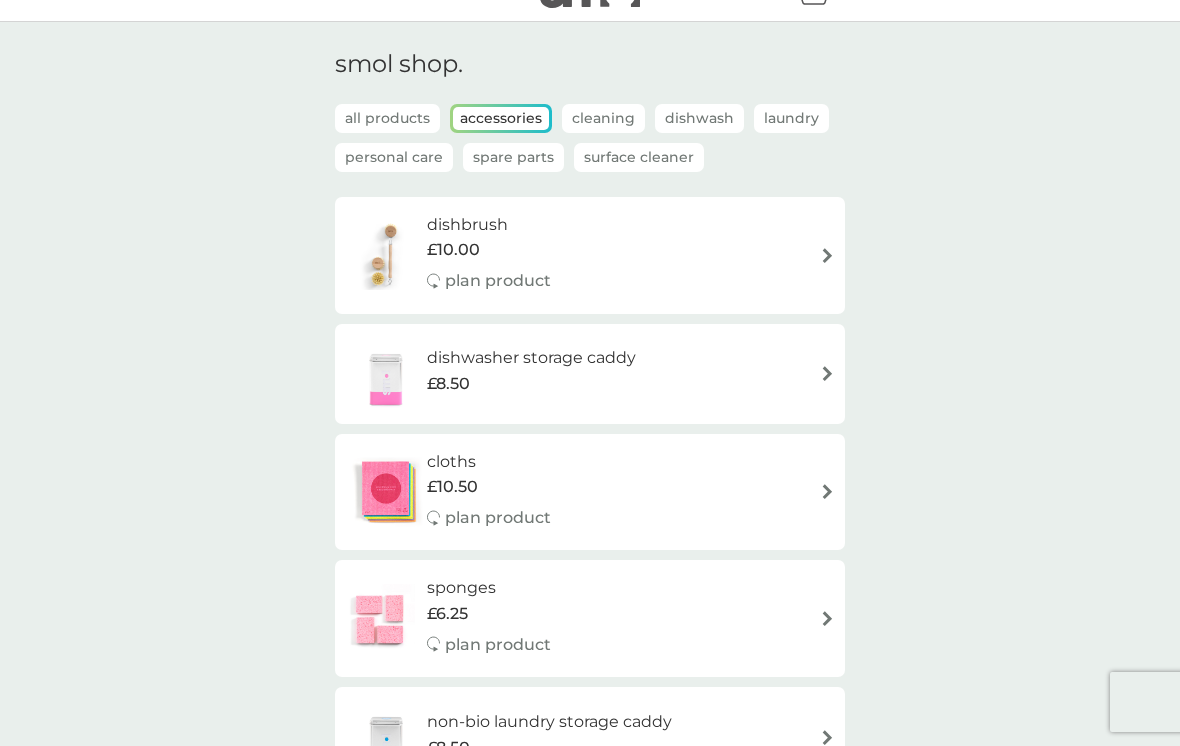 scroll, scrollTop: 0, scrollLeft: 0, axis: both 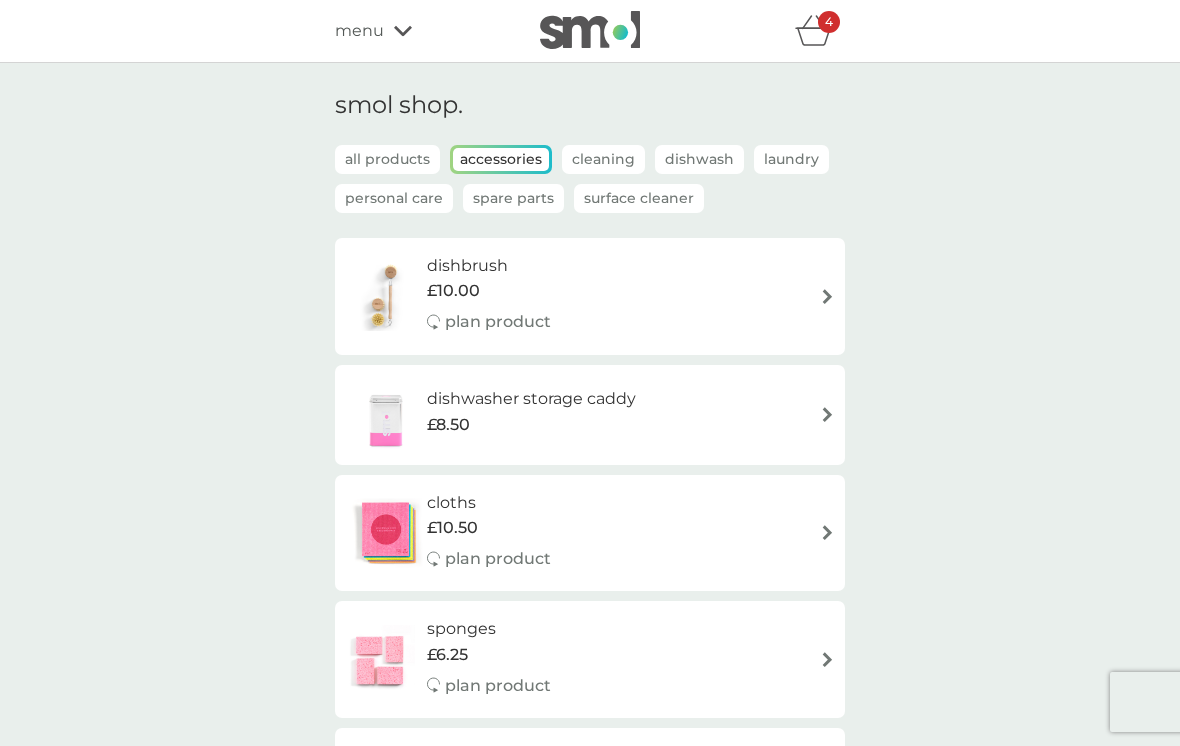 click on "Surface Cleaner" at bounding box center (639, 198) 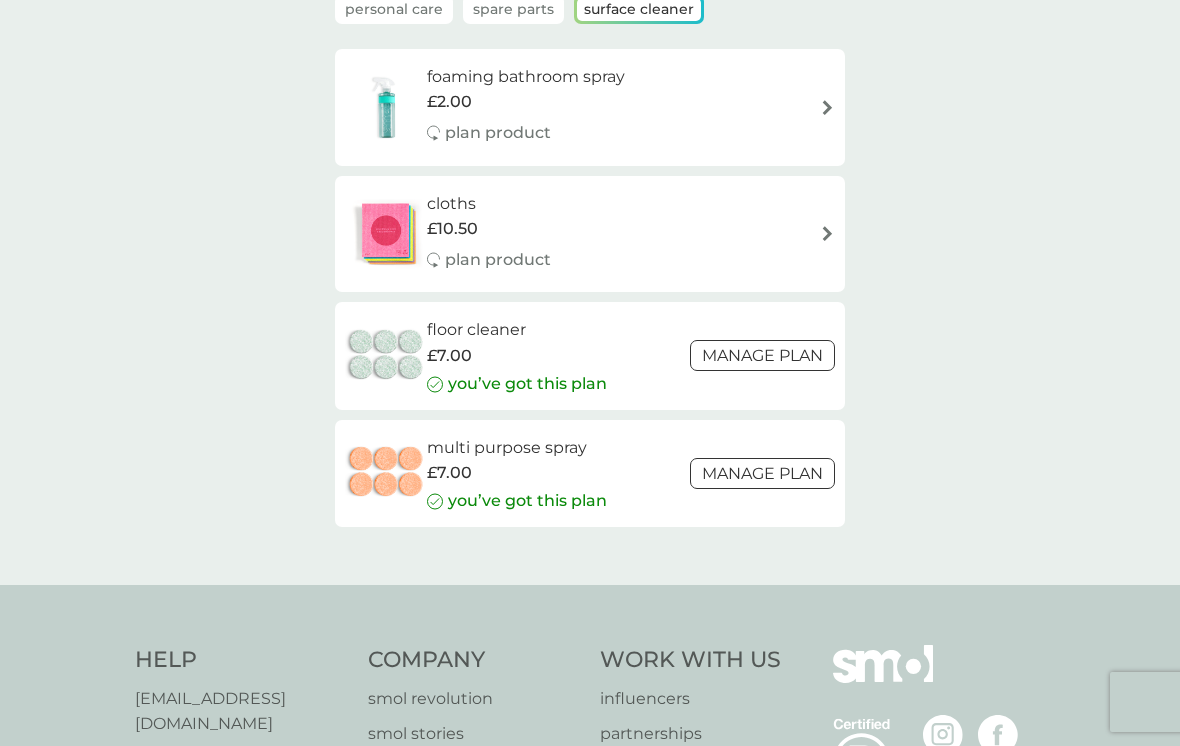 scroll, scrollTop: 0, scrollLeft: 0, axis: both 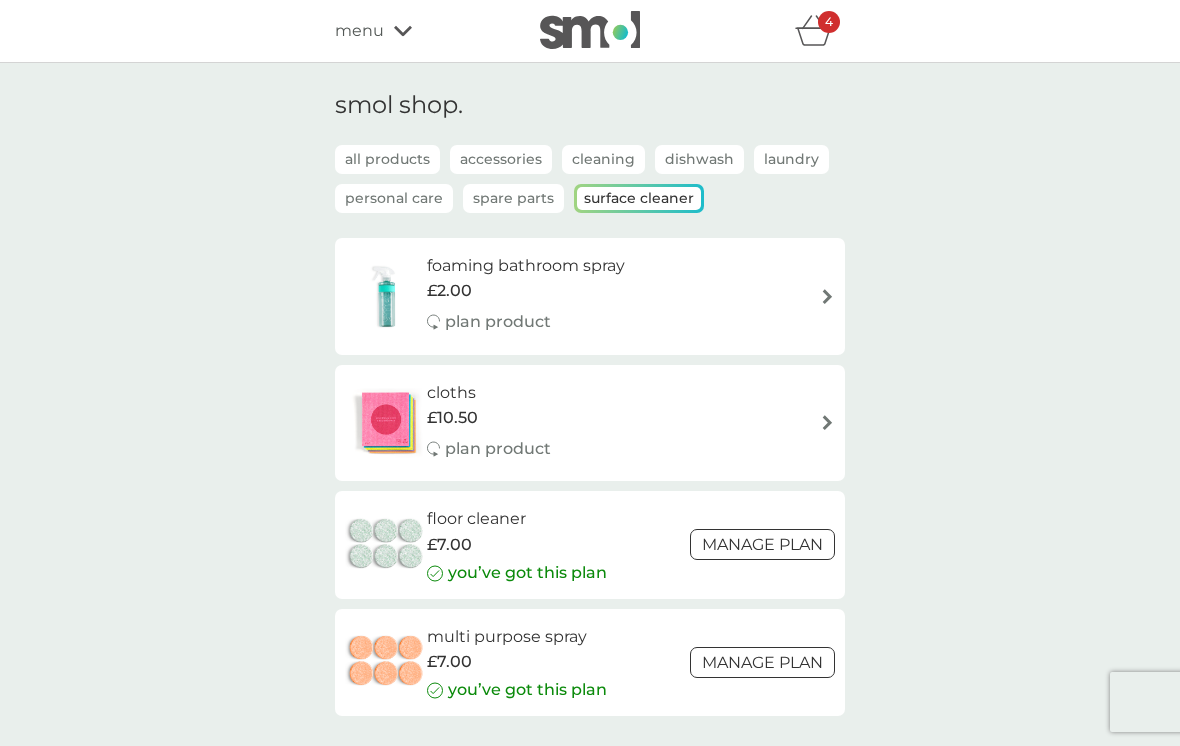 click on "Spare Parts" at bounding box center [513, 198] 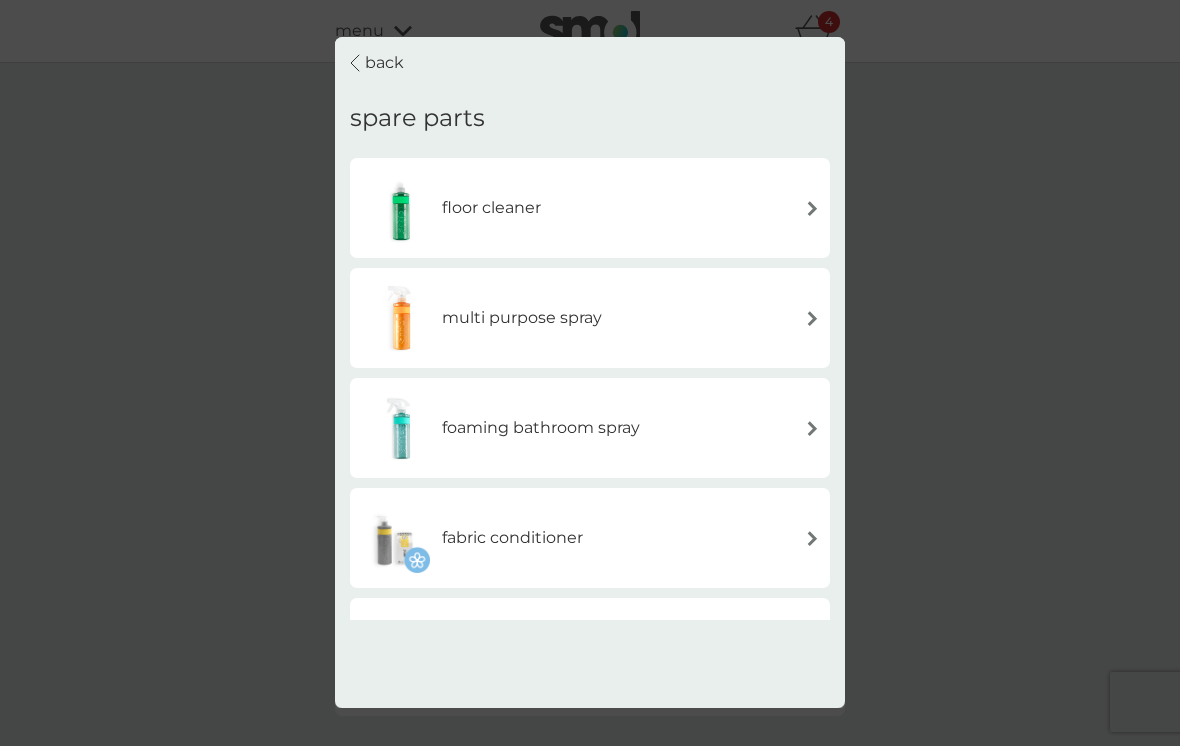 click at bounding box center (812, 318) 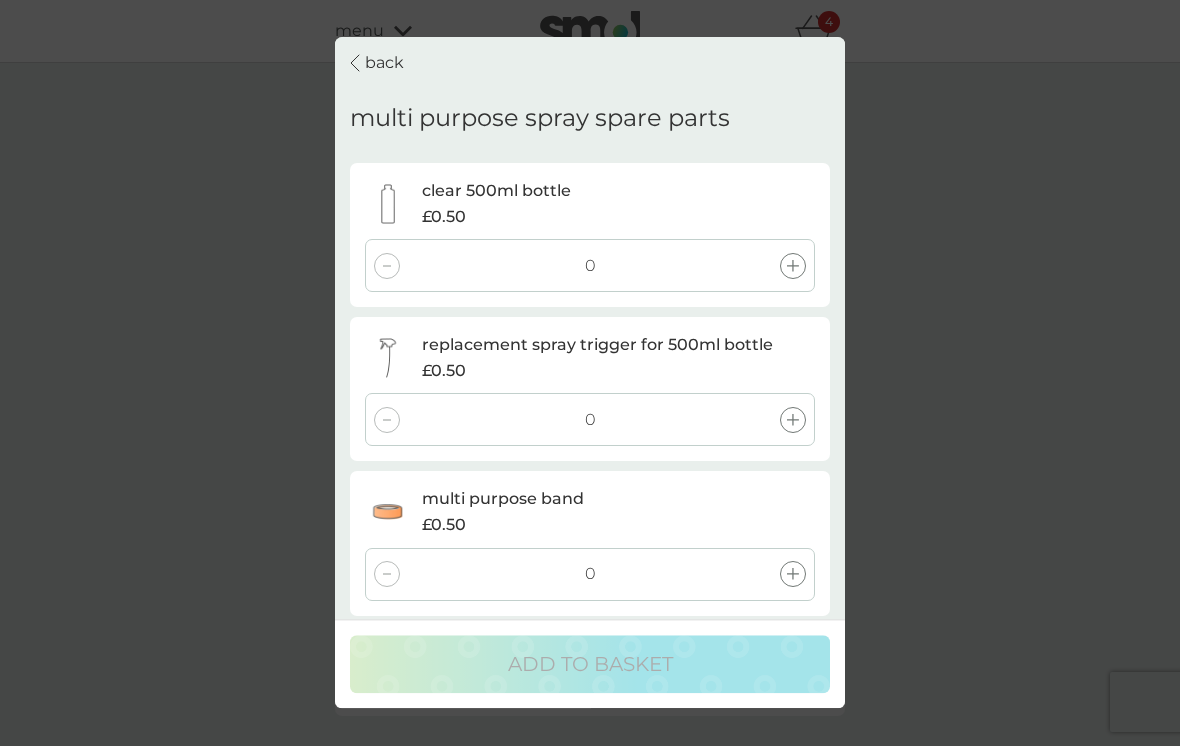 click 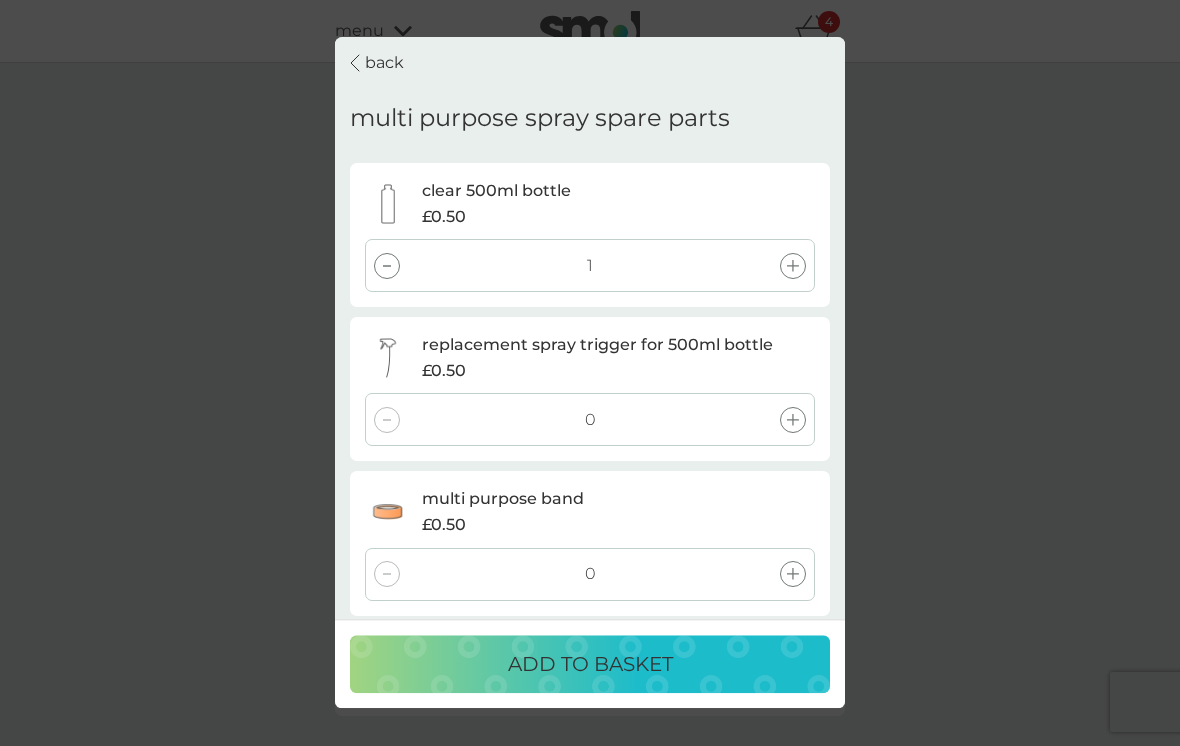 click at bounding box center (793, 420) 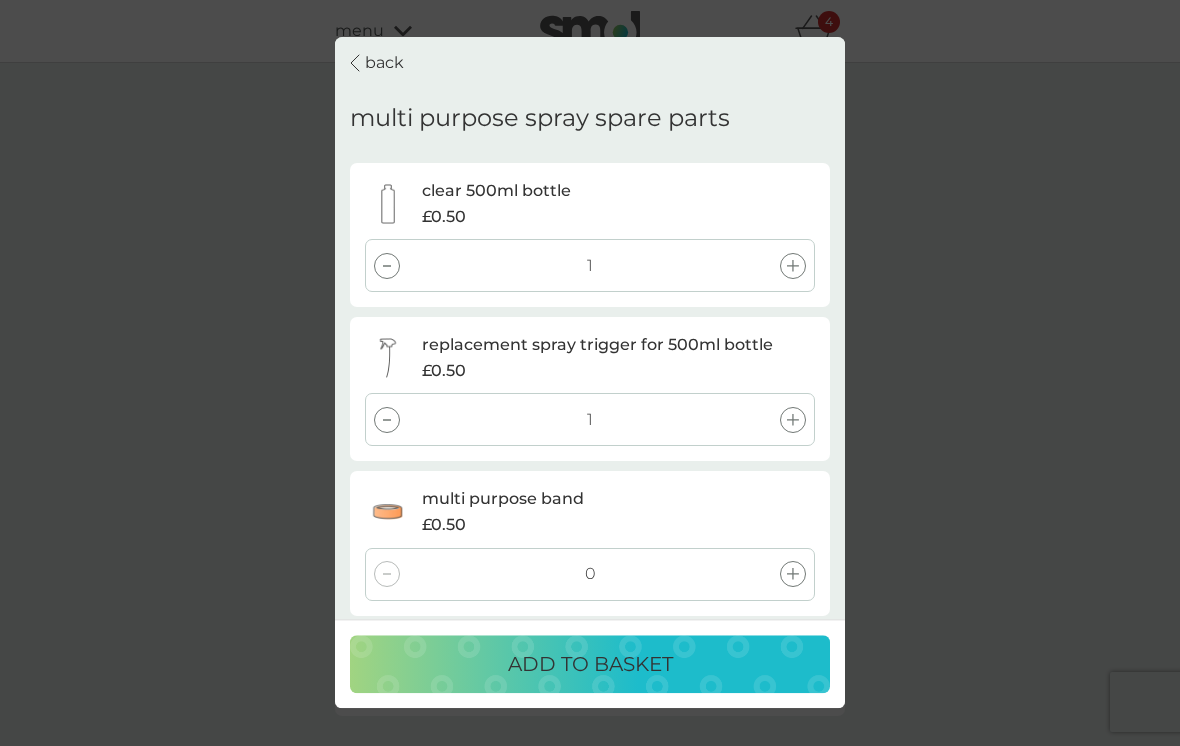 click at bounding box center (793, 574) 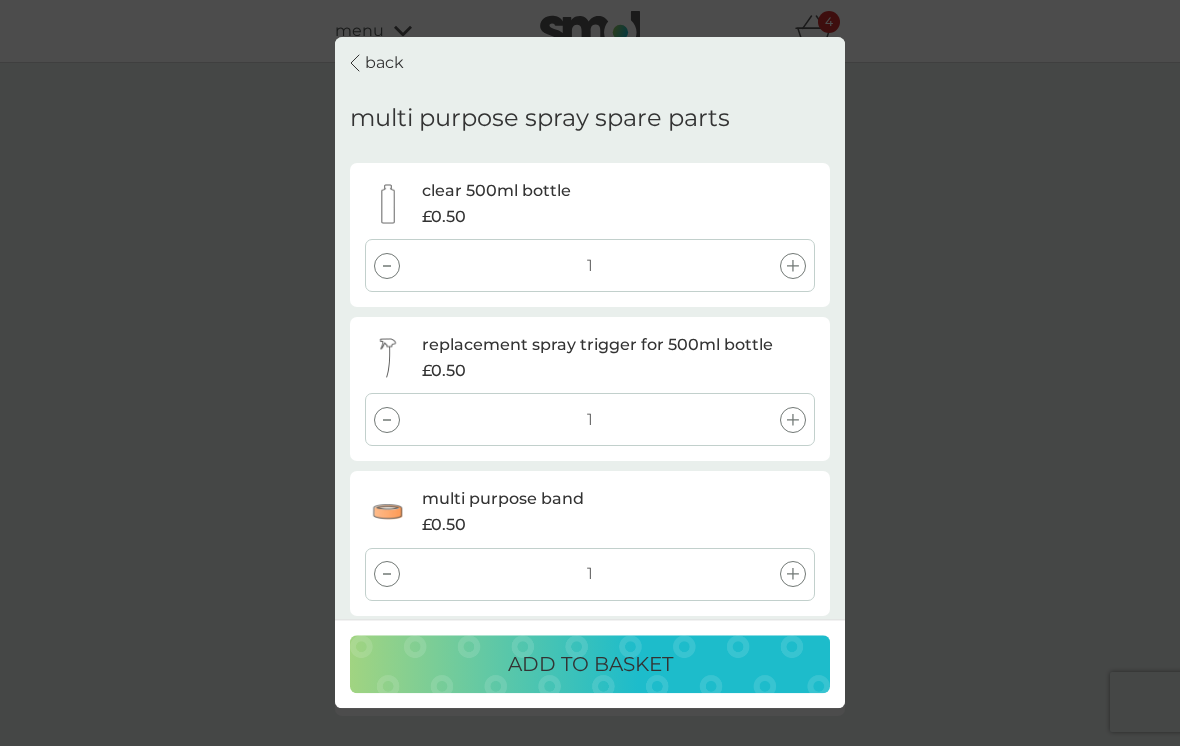 click 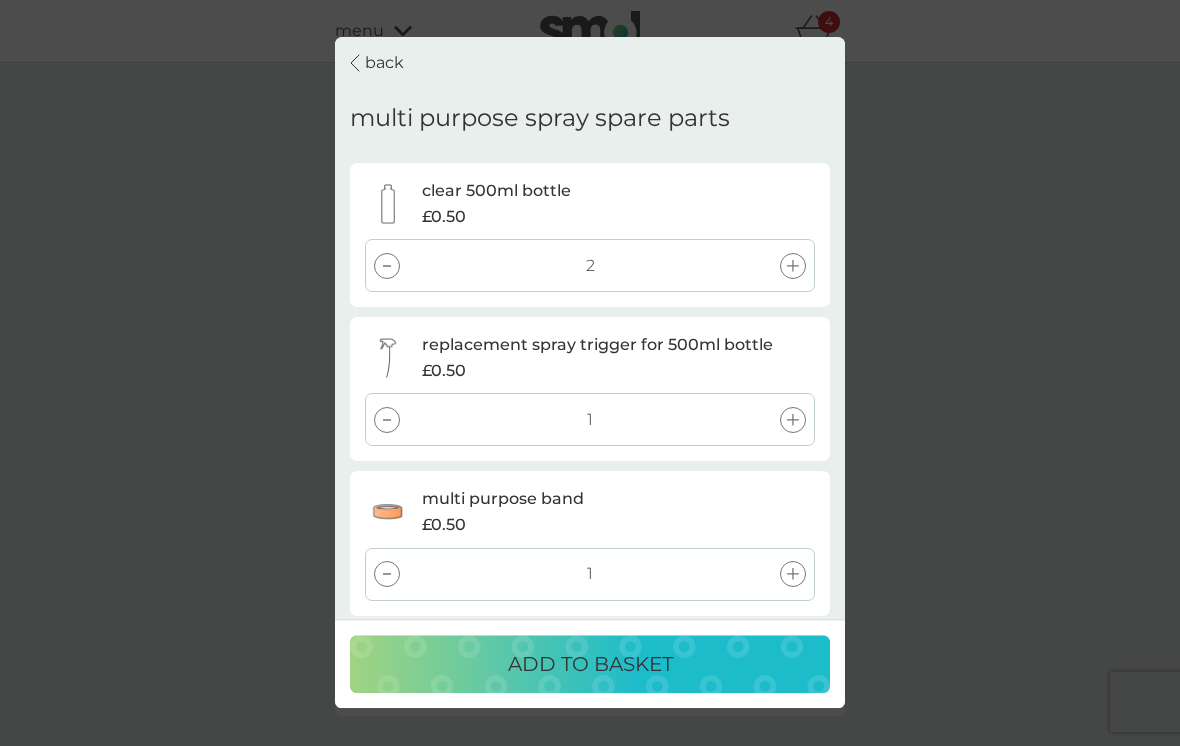click at bounding box center [793, 420] 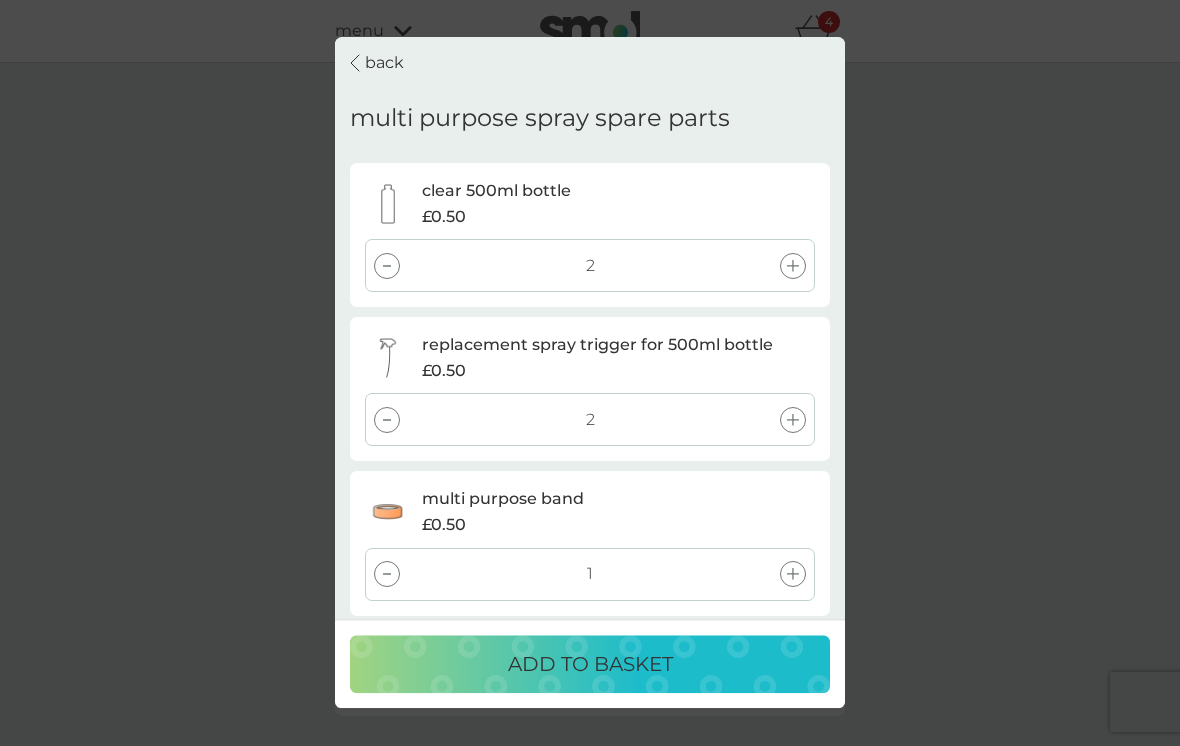 click 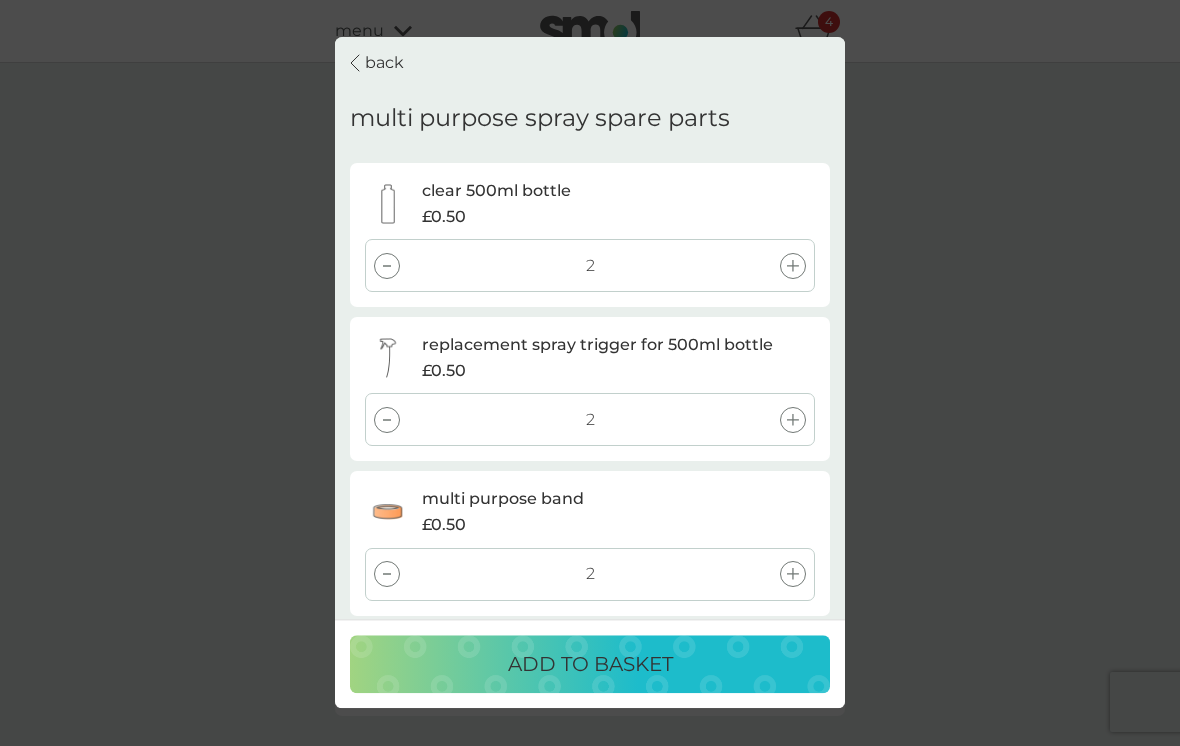 click on "ADD TO BASKET" at bounding box center (590, 665) 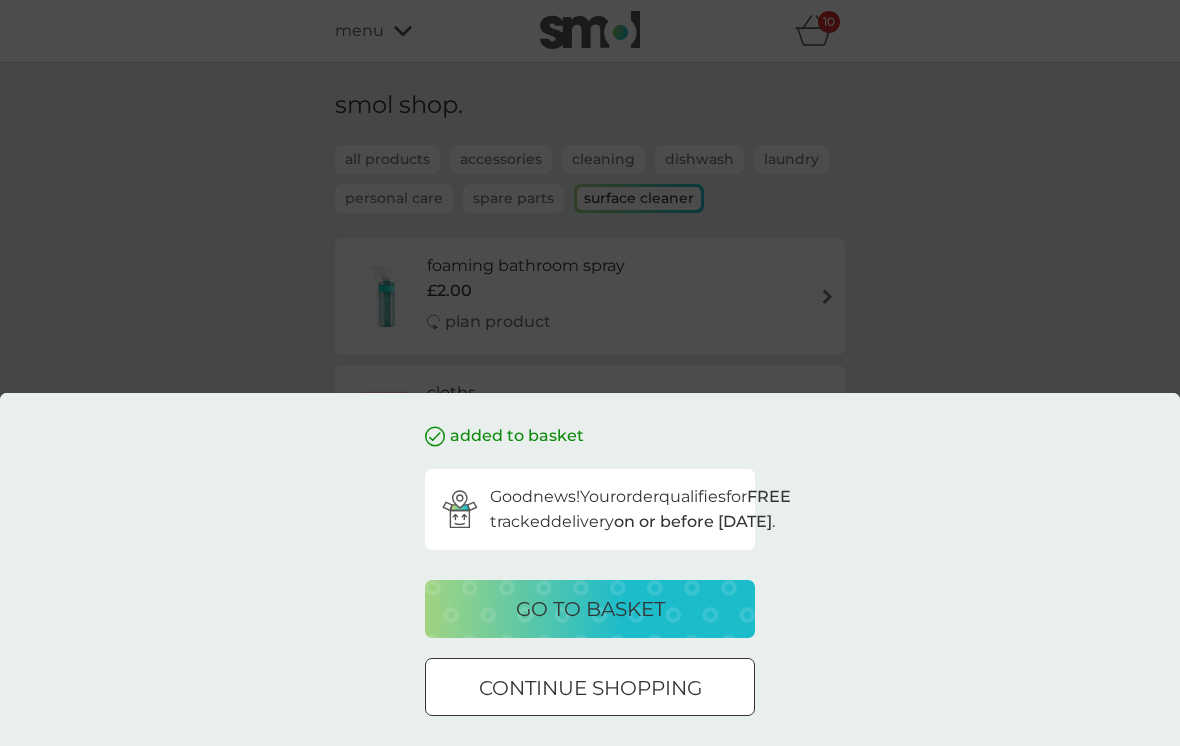 click on "continue shopping" at bounding box center [590, 688] 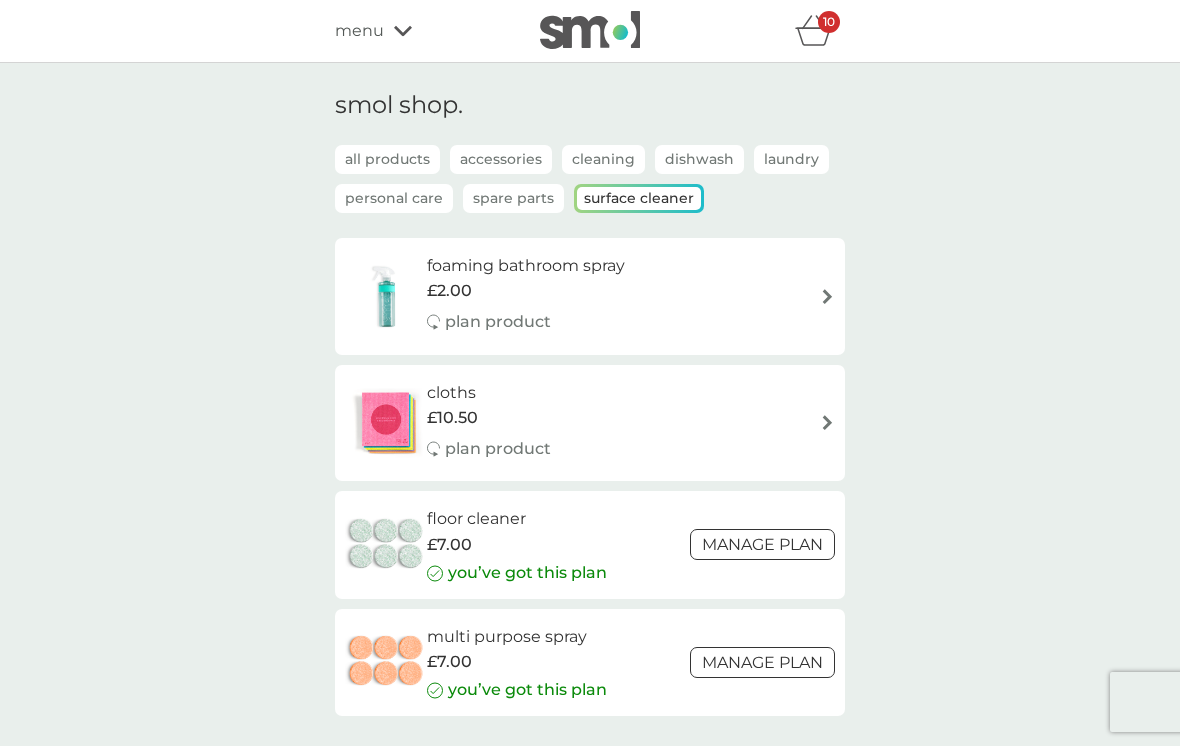 click on "foaming bathroom spray £2.00 plan product" at bounding box center (590, 296) 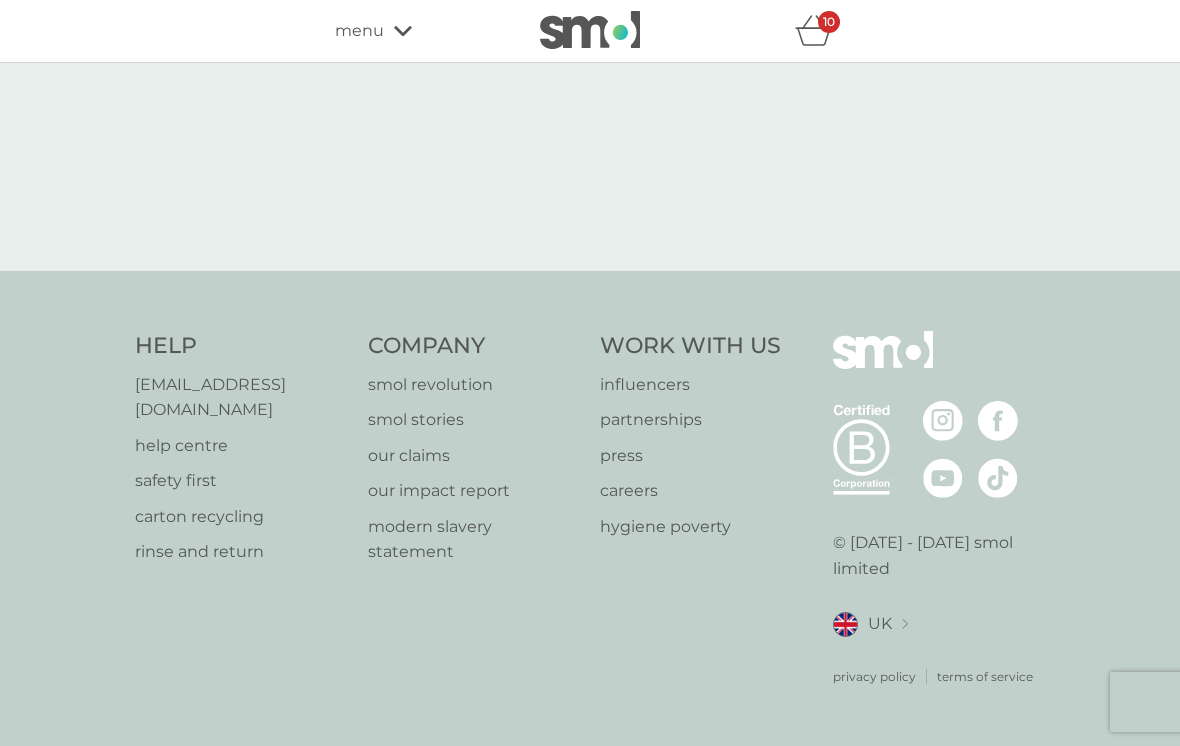 select on "182" 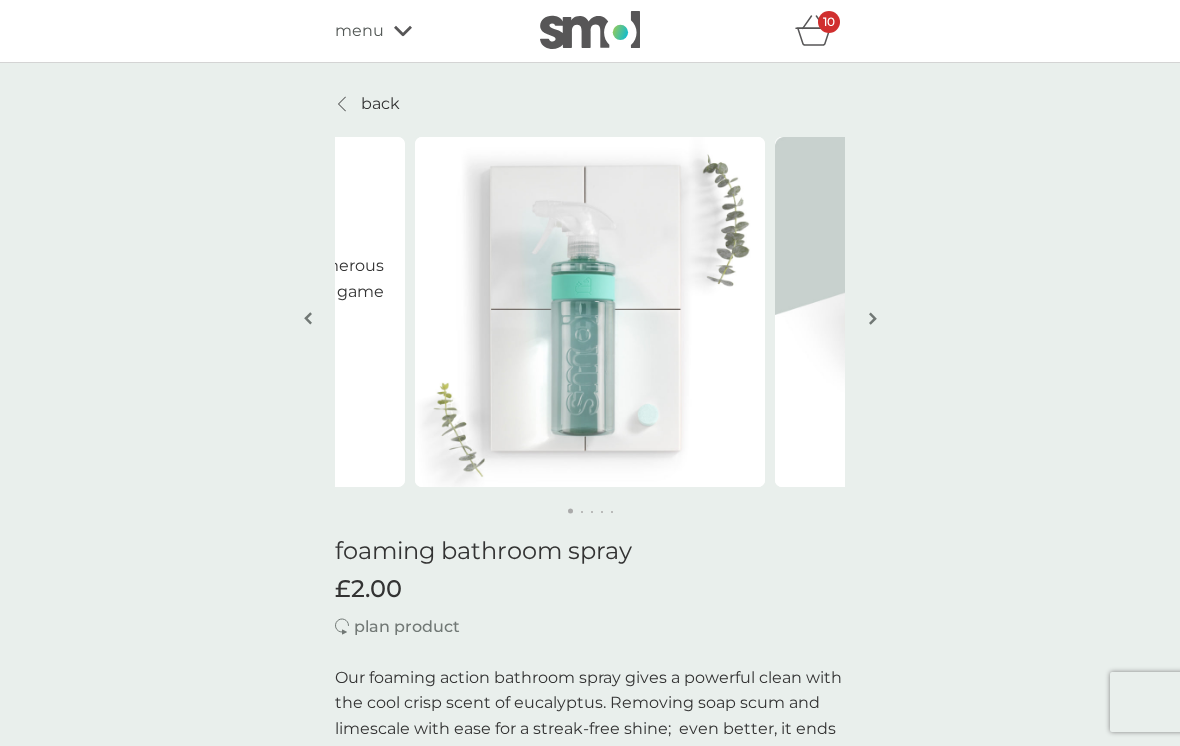 click at bounding box center (873, 318) 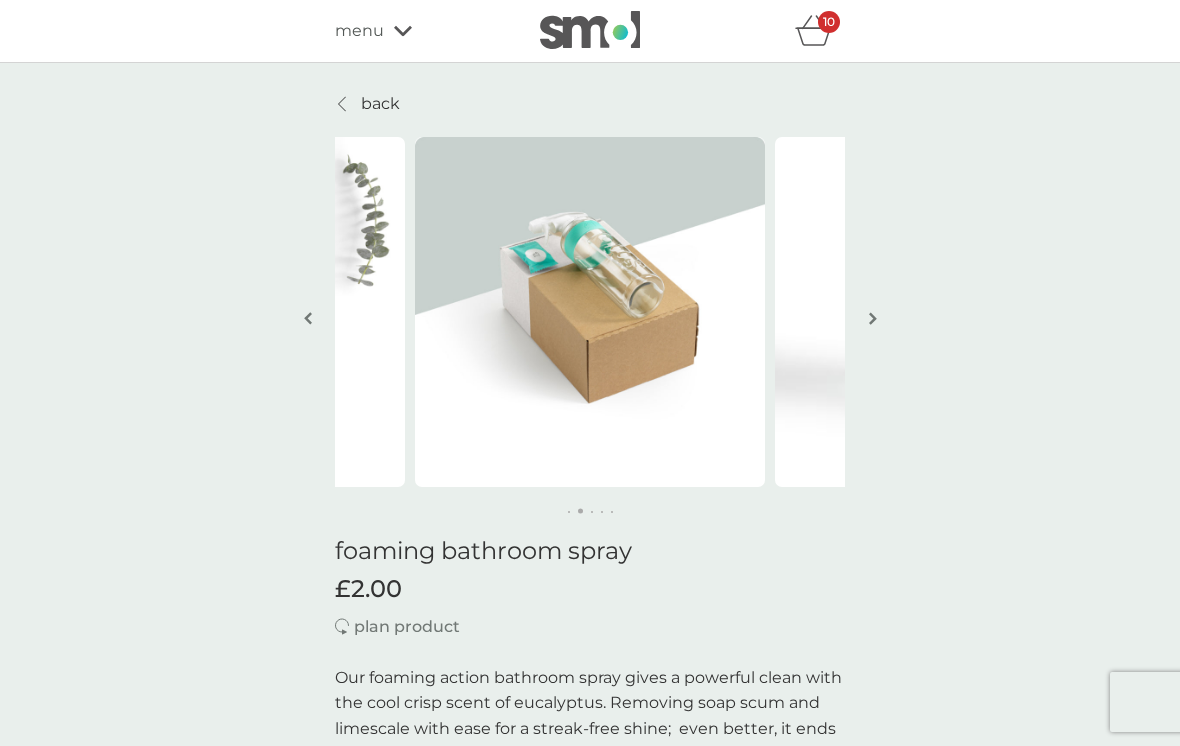 click on "back Game changer! I won't be going back to the numerous sprays I used to use, this stuff is a game changer - Shona
Game changer! I won't be going back to the numerous sprays I used to use, this stuff is a game changer - Shona
foaming bathroom spray £2.00 plan product Our foaming action bathroom spray gives a powerful clean with the cool crisp scent of eucalyptus. Removing soap scum and limescale with ease for a streak-free shine;  even better, it ends single-use plastic and the polluting transport of water. A bottle-for-life and tiny refill tablets give shiny surfaces at a fair price. Delivered direct whenever you need them. powerful foam tackles soap scum & limescale streak-free shine and the scent of eucalyptus bottle-for-life brings refill revolution tiny refill tablets cut carbon vegan & cruelty-free how it works starter pack contains 1 x bottle-for-life and 1 x refill tablet your ongoing refill pack of 6 x refill tablets costs just £7.00 plan delivery frequency 1 week  2 weeks  3 weeks  4 weeks  ." at bounding box center (590, 1499) 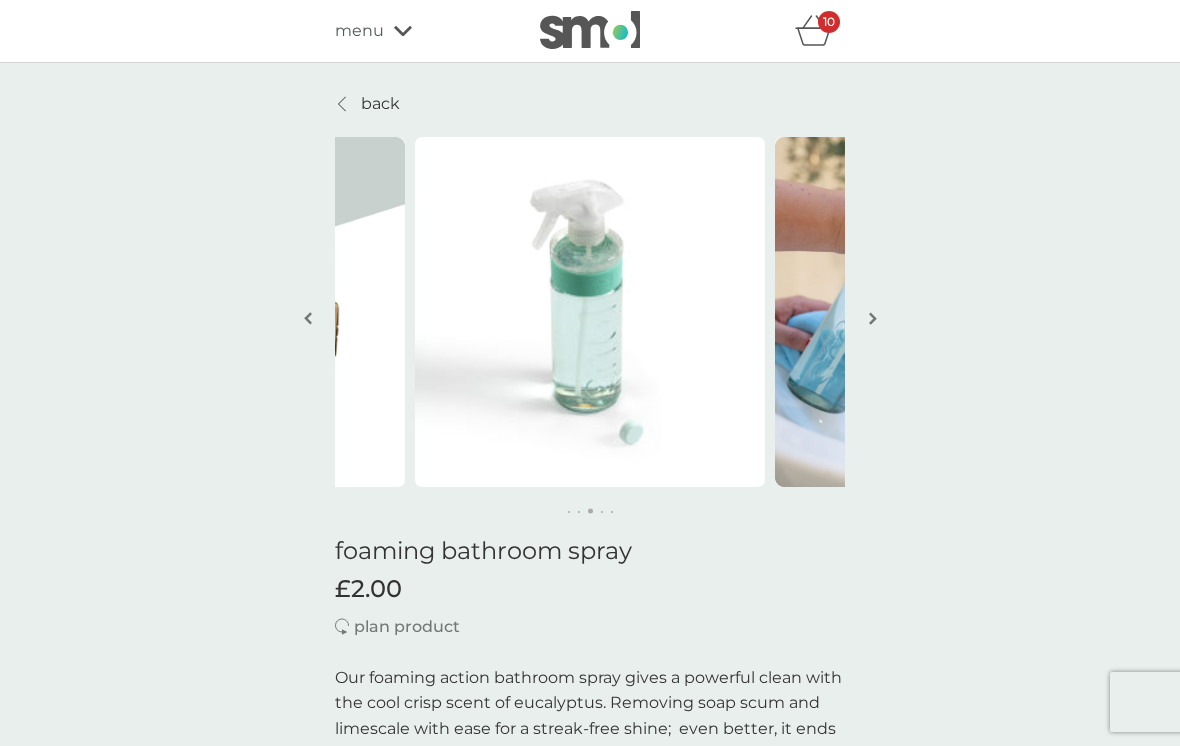 click at bounding box center [872, 320] 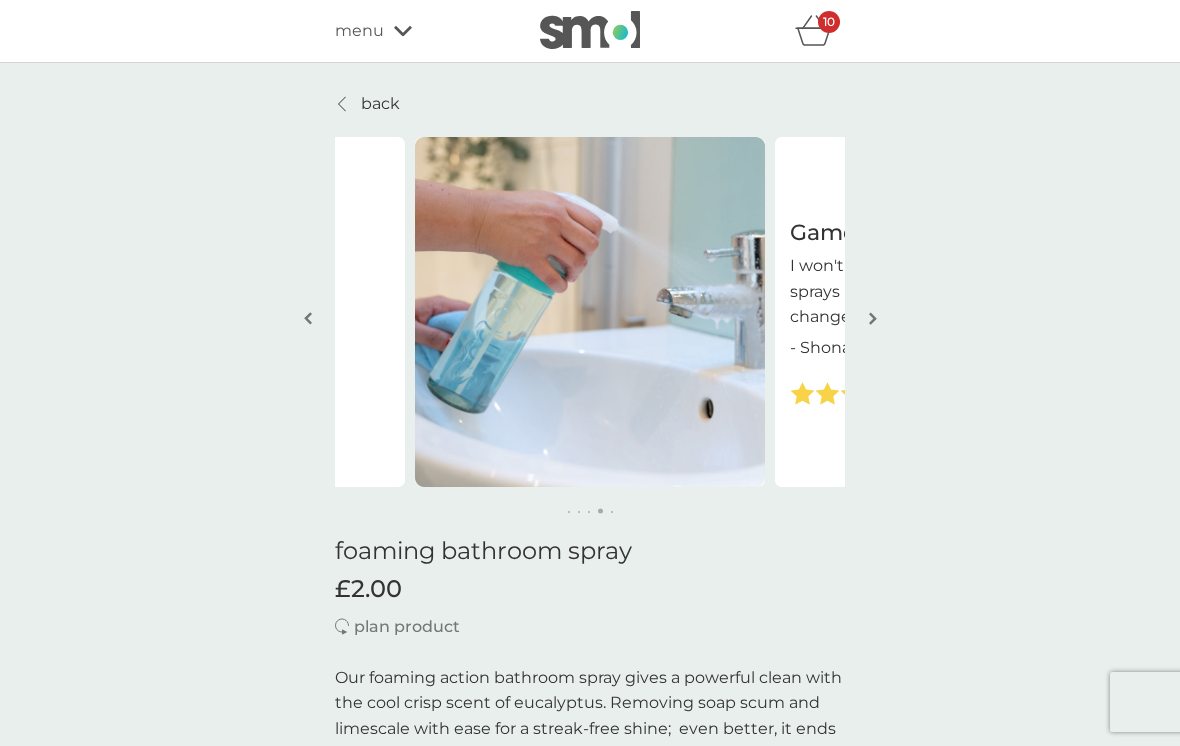 click on "back Game changer! I won't be going back to the numerous sprays I used to use, this stuff is a game changer - Shona
Game changer! I won't be going back to the numerous sprays I used to use, this stuff is a game changer - Shona
foaming bathroom spray £2.00 plan product Our foaming action bathroom spray gives a powerful clean with the cool crisp scent of eucalyptus. Removing soap scum and limescale with ease for a streak-free shine;  even better, it ends single-use plastic and the polluting transport of water. A bottle-for-life and tiny refill tablets give shiny surfaces at a fair price. Delivered direct whenever you need them. powerful foam tackles soap scum & limescale streak-free shine and the scent of eucalyptus bottle-for-life brings refill revolution tiny refill tablets cut carbon vegan & cruelty-free how it works starter pack contains 1 x bottle-for-life and 1 x refill tablet your ongoing refill pack of 6 x refill tablets costs just £7.00 plan delivery frequency 1 week  2 weeks  3 weeks  4 weeks  ." at bounding box center (590, 1499) 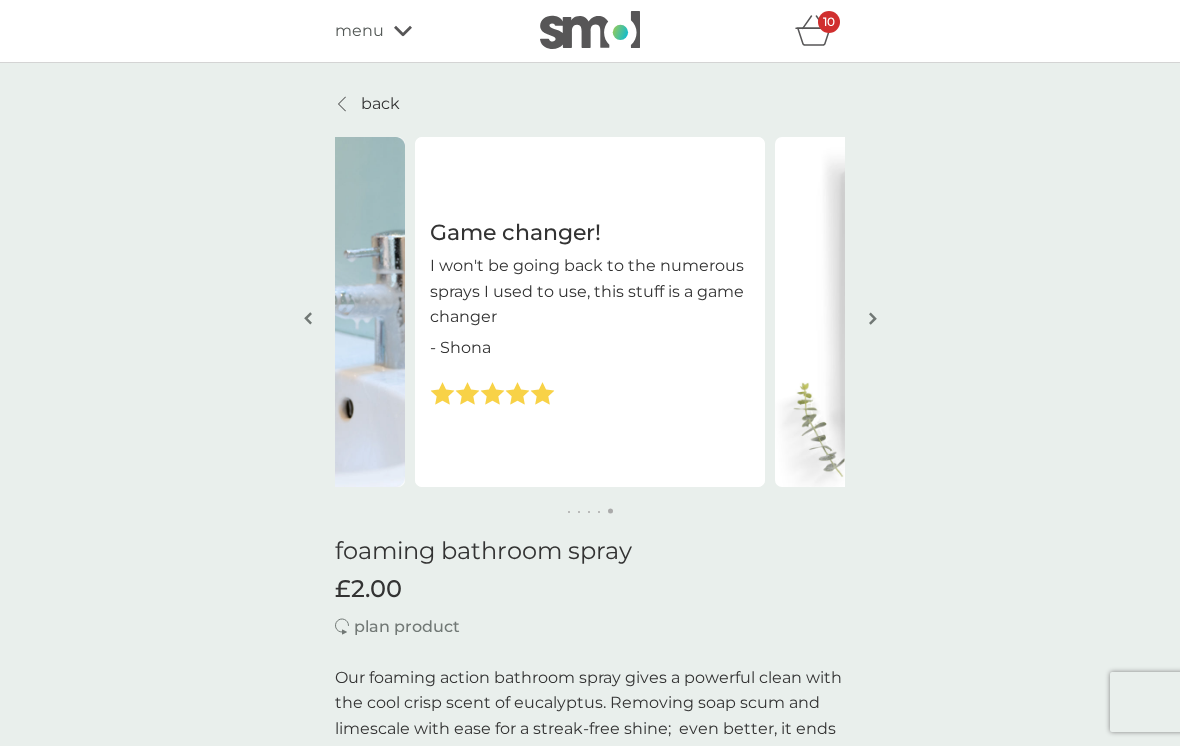click at bounding box center [873, 318] 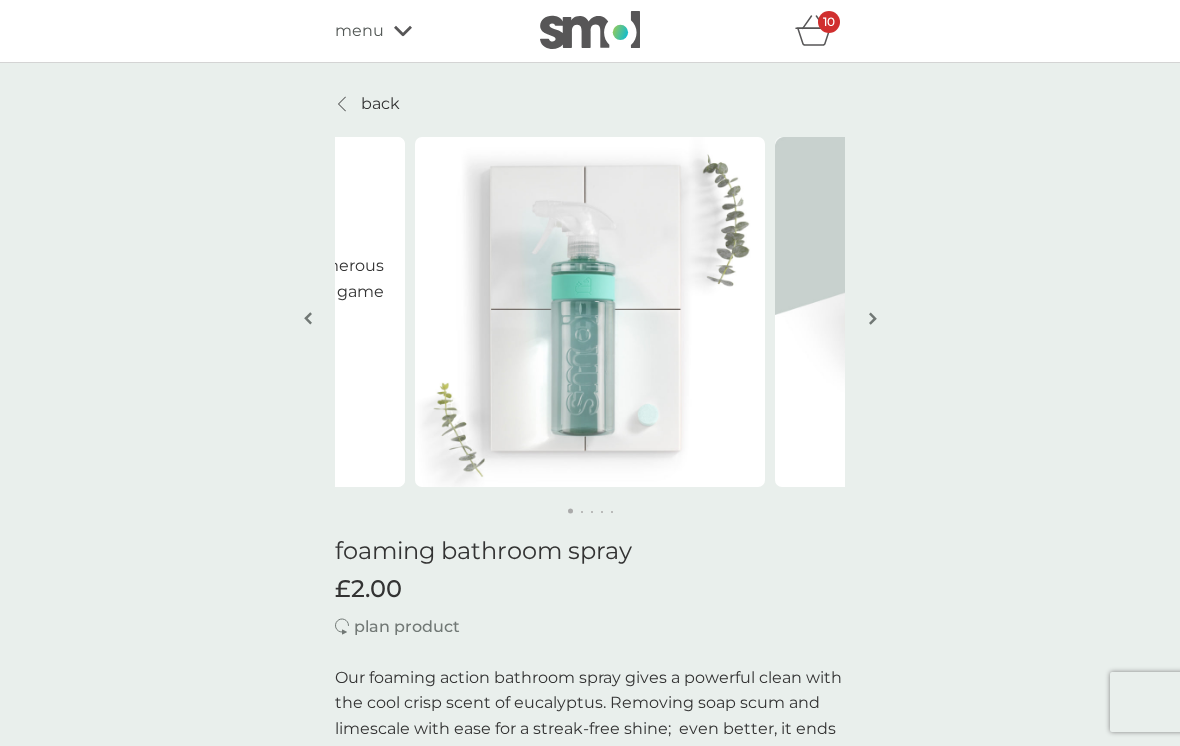 click at bounding box center (950, 312) 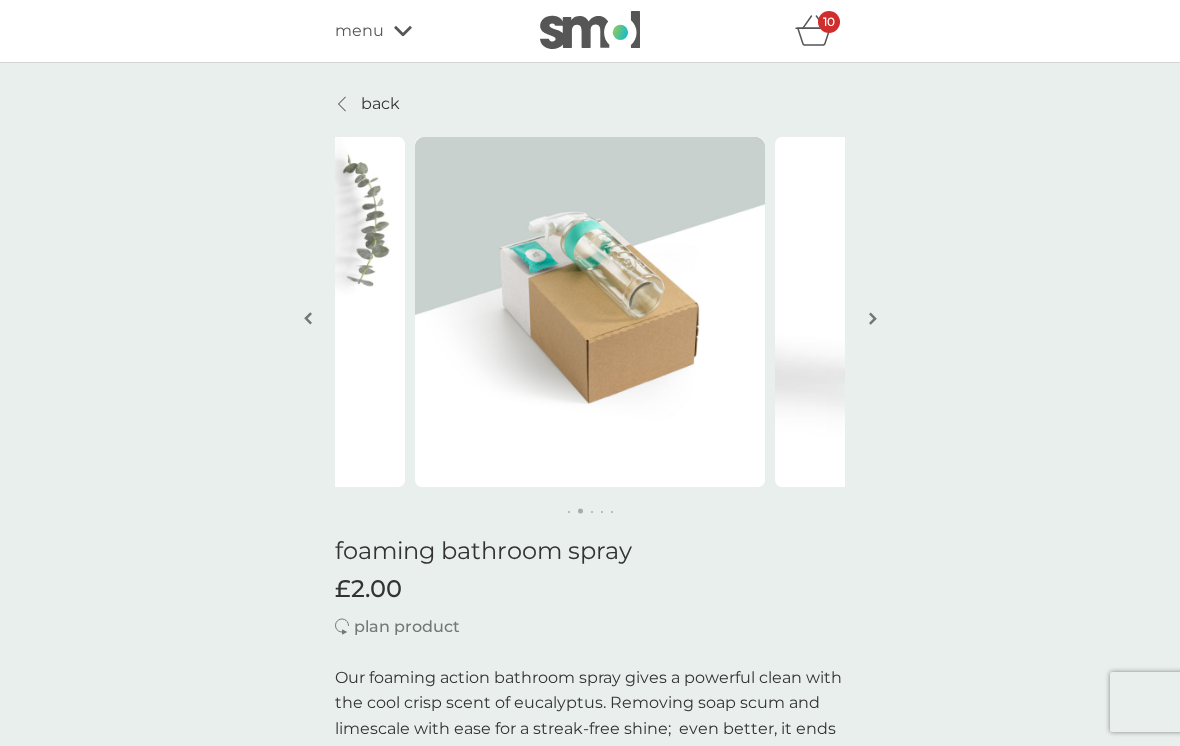 click at bounding box center (950, 312) 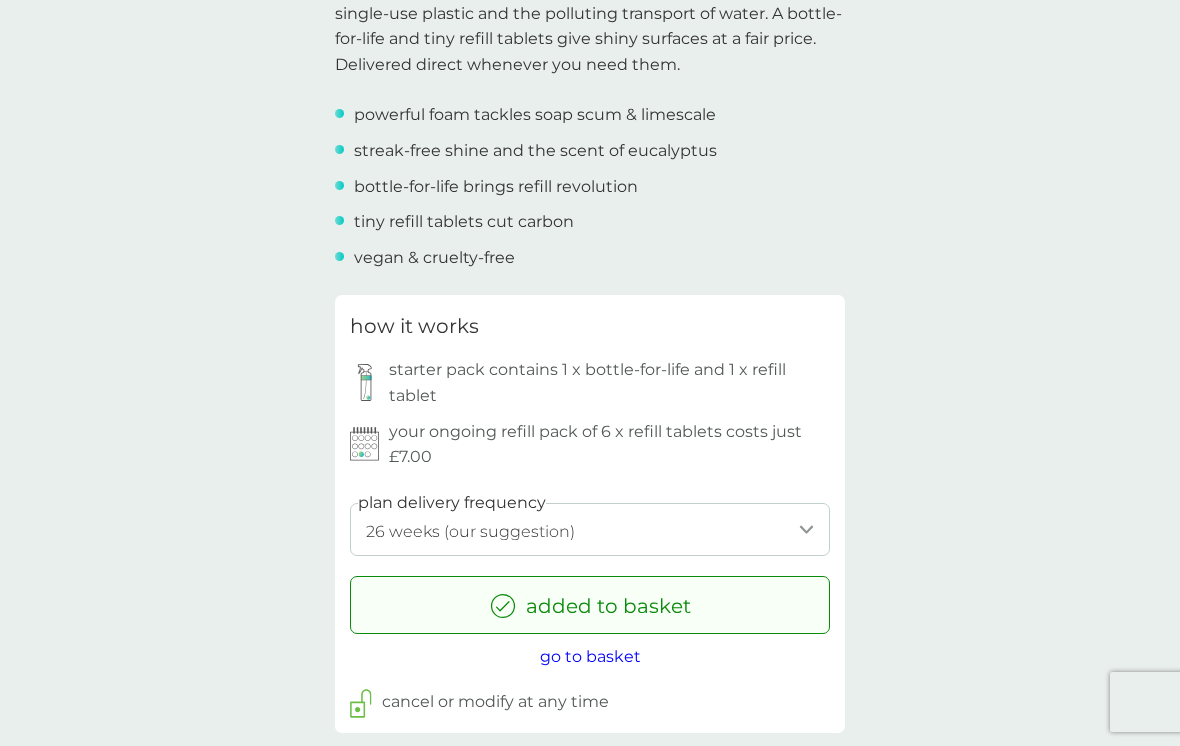scroll, scrollTop: 743, scrollLeft: 0, axis: vertical 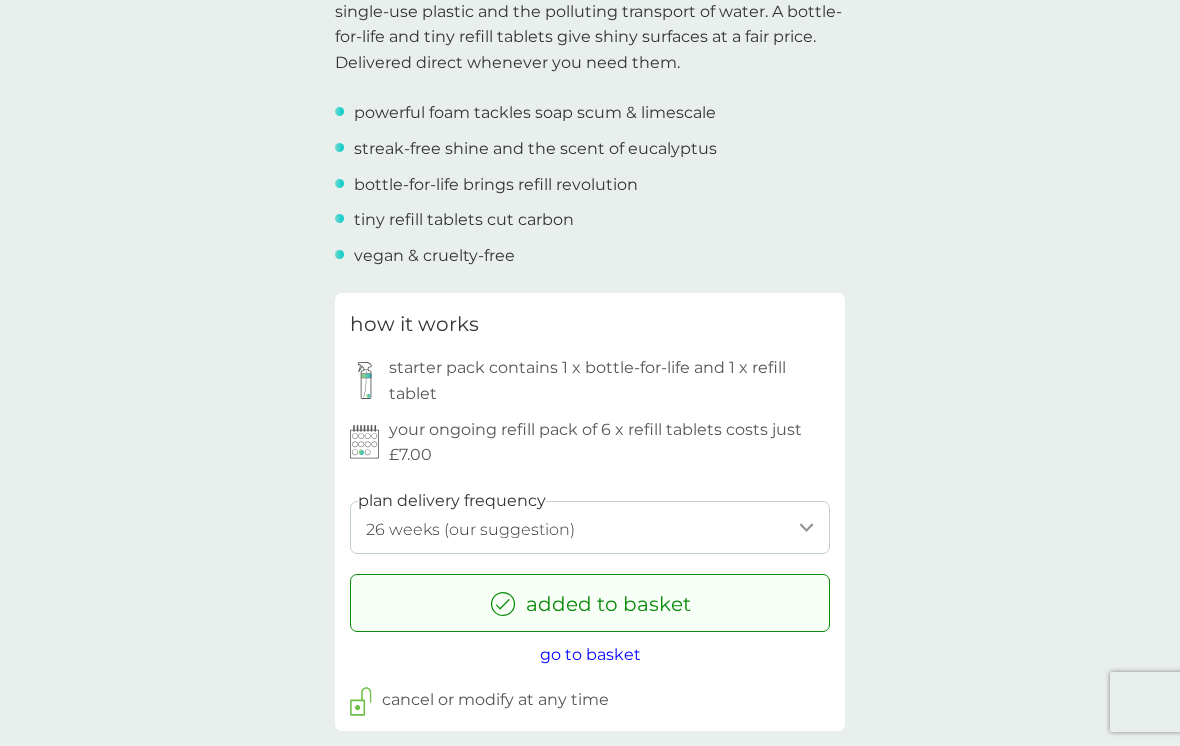 click on "go to basket" at bounding box center [590, 654] 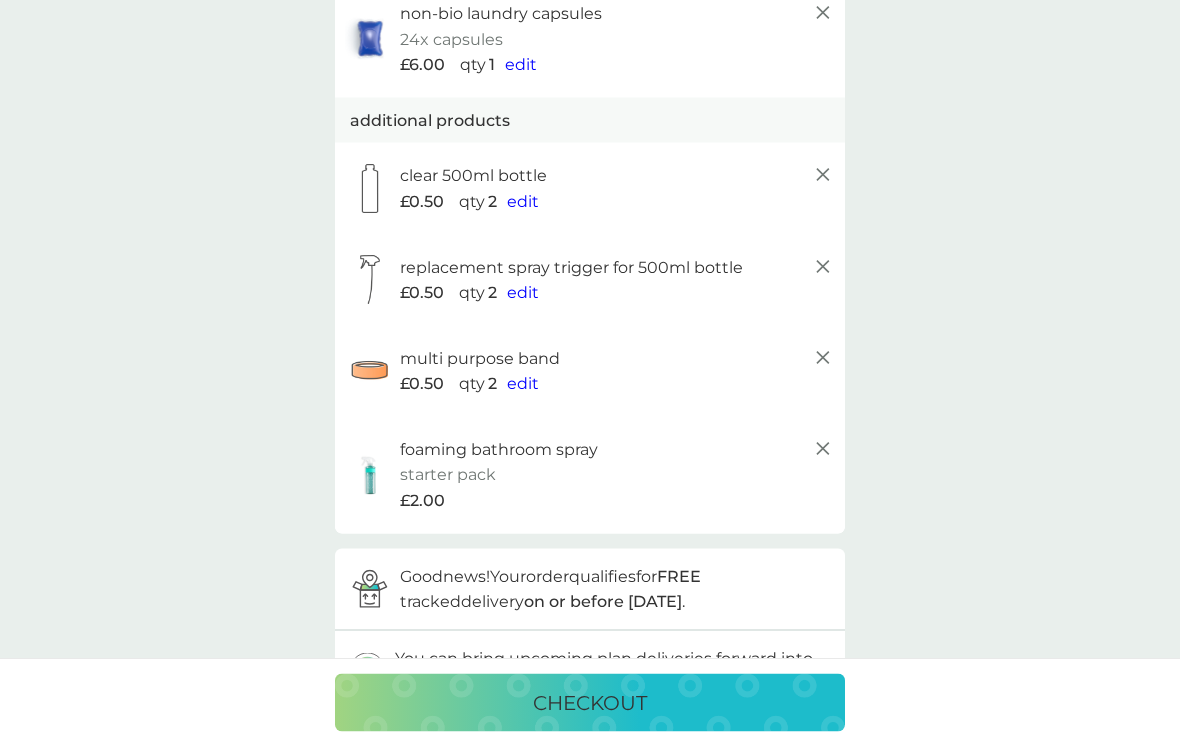 scroll, scrollTop: 434, scrollLeft: 0, axis: vertical 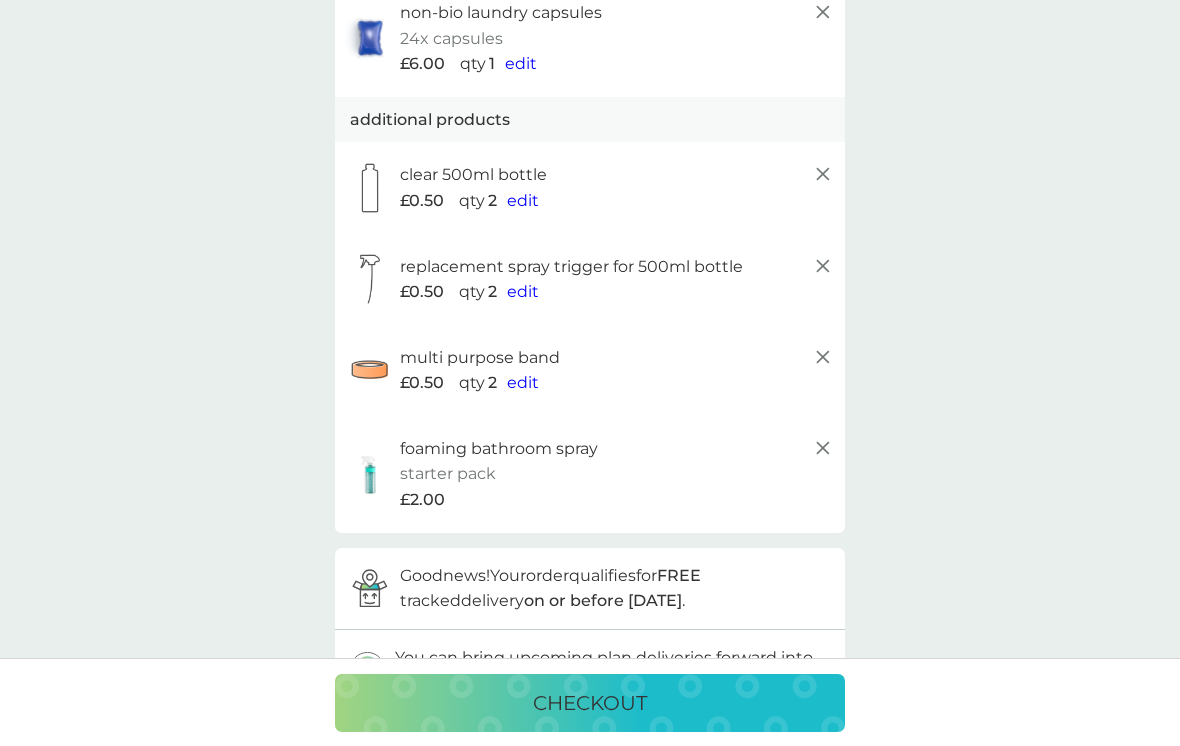 click on "foaming bathroom spray starter pack every 26 weeks @ £7.00 £2.00" at bounding box center (617, 474) 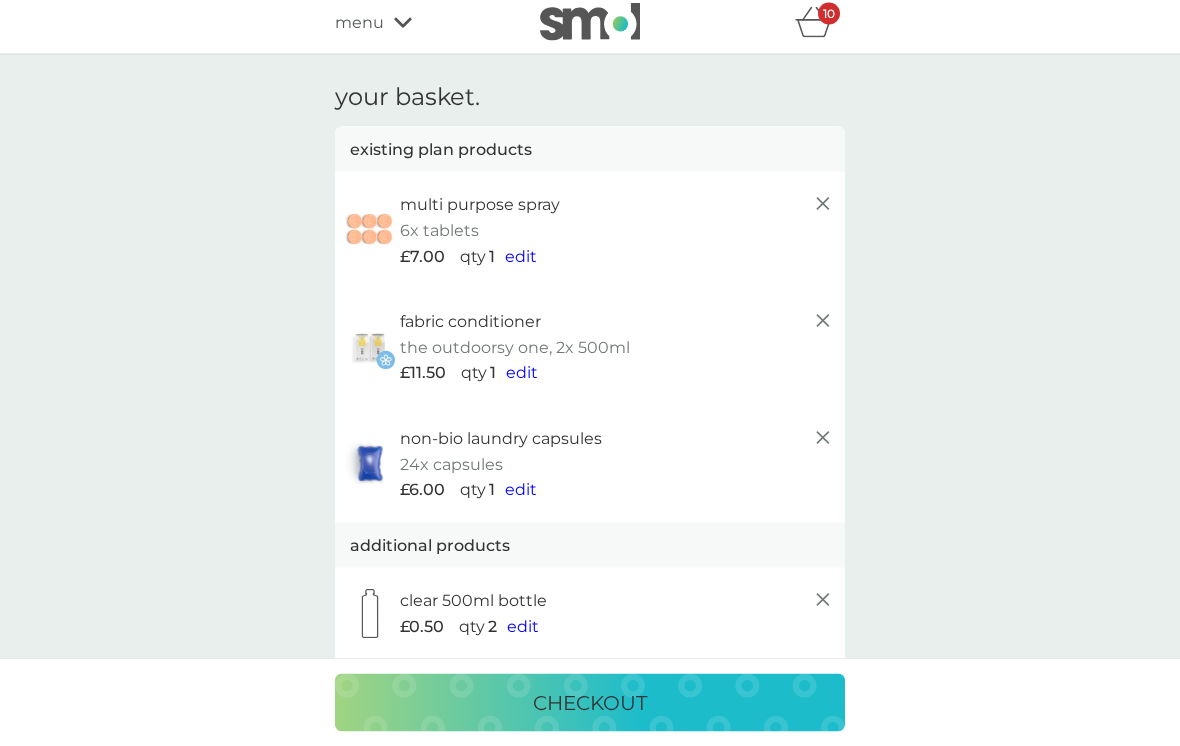 scroll, scrollTop: 0, scrollLeft: 0, axis: both 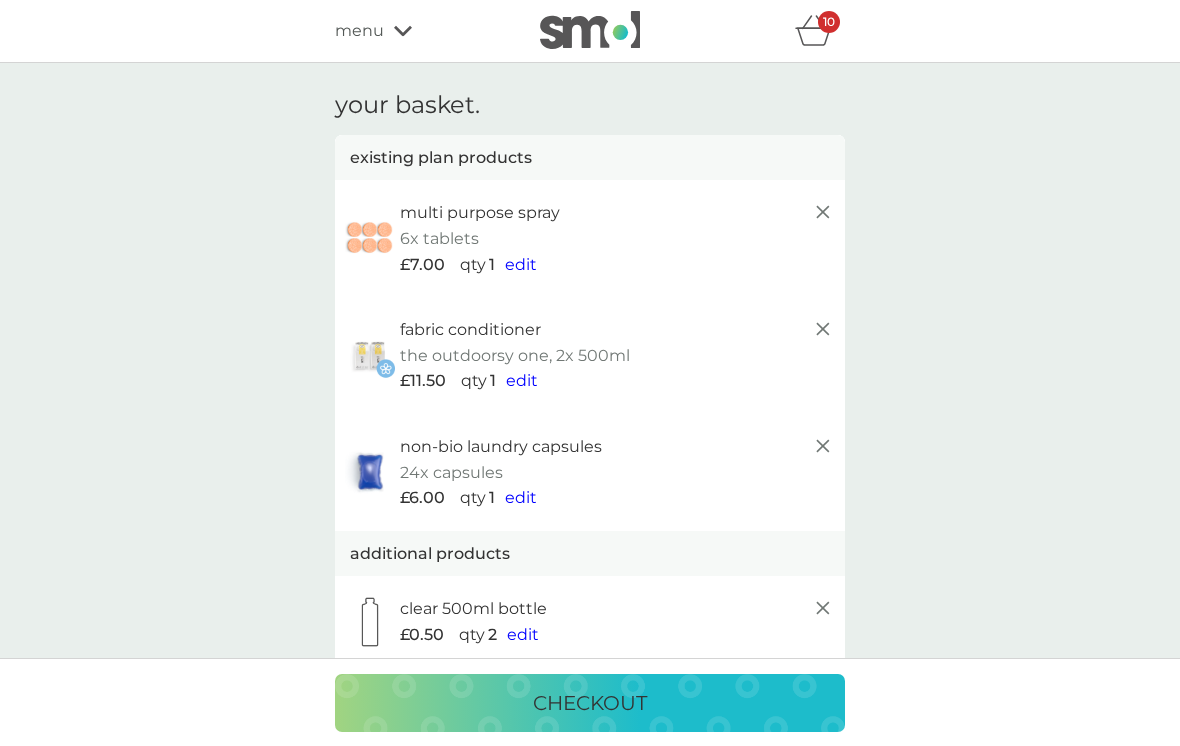 click on "10" at bounding box center (829, 22) 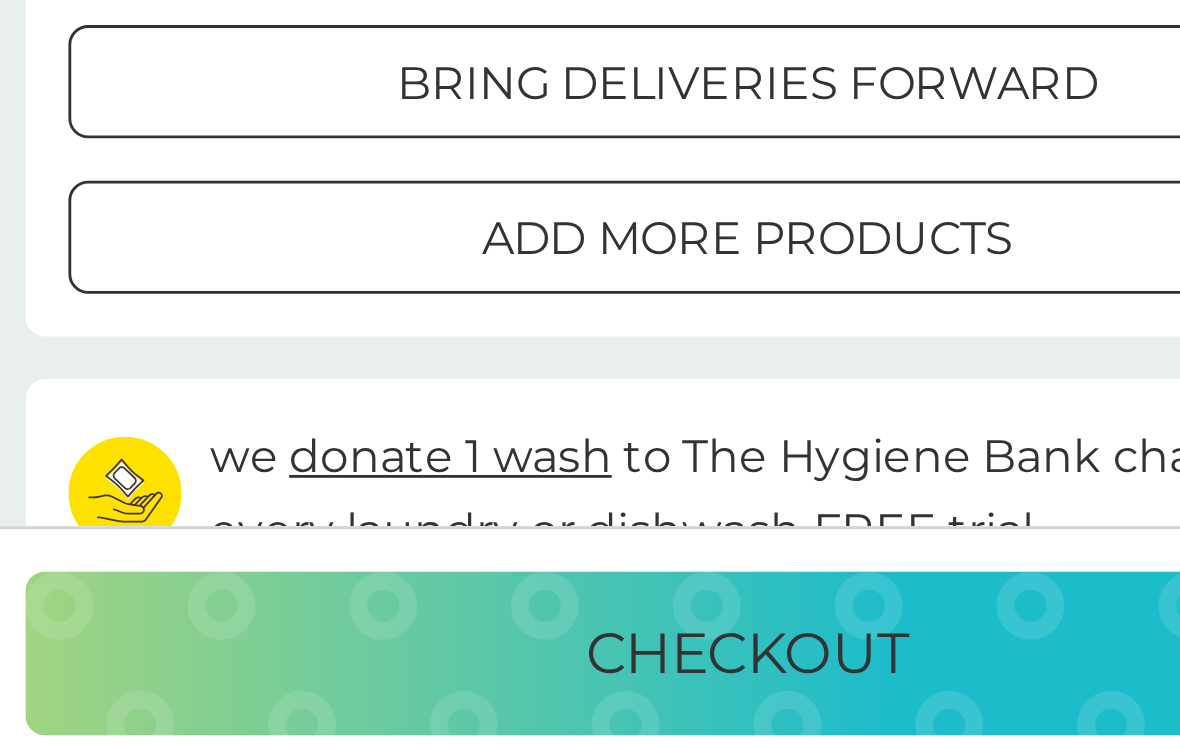 scroll, scrollTop: 674, scrollLeft: 0, axis: vertical 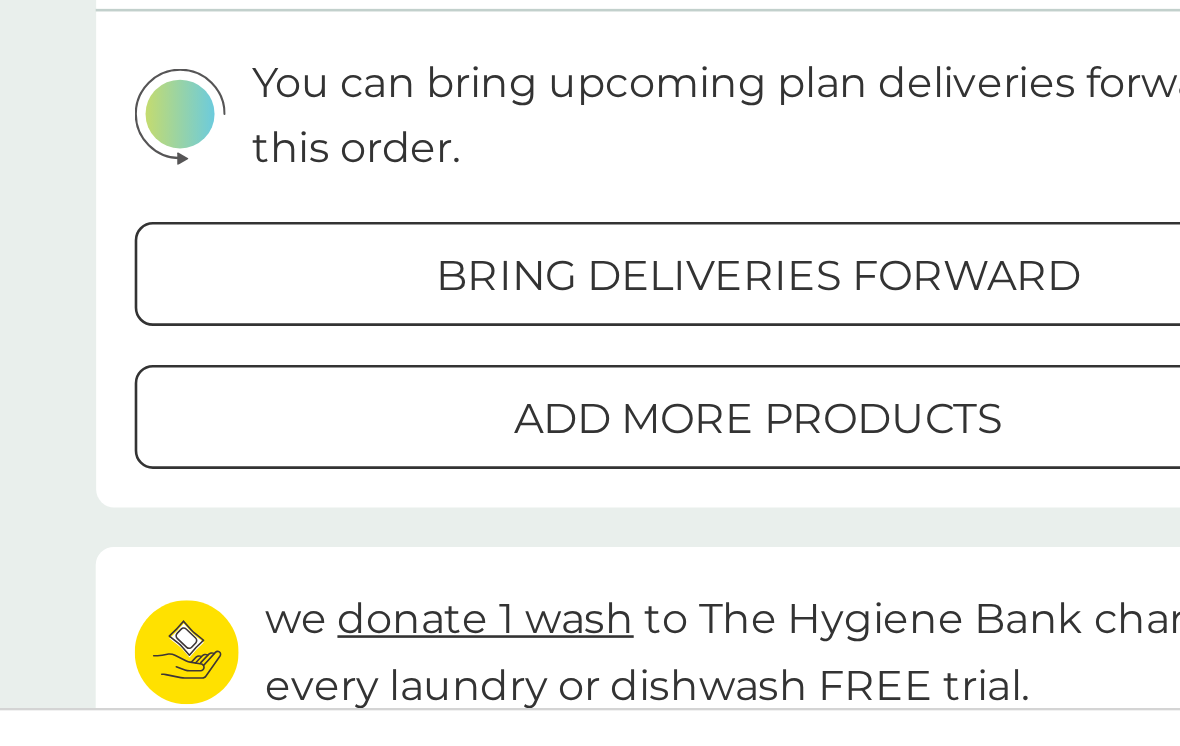 click on "bring deliveries forward" at bounding box center [590, 492] 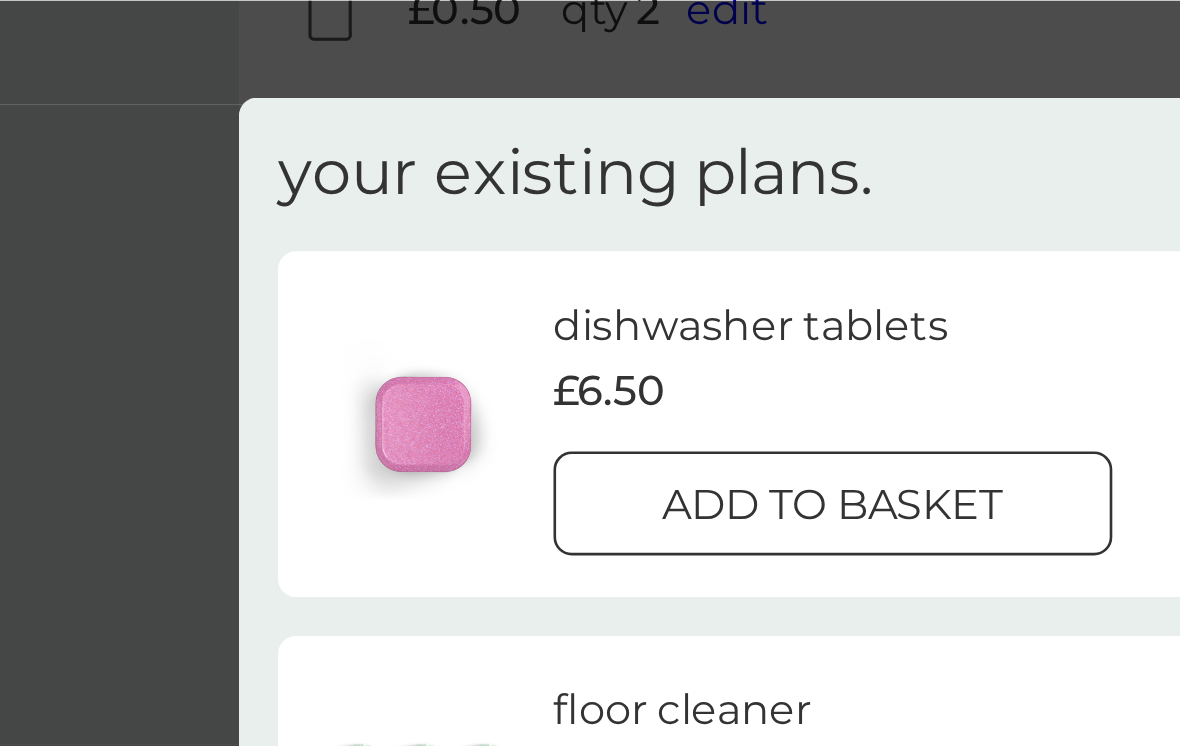scroll, scrollTop: 630, scrollLeft: 0, axis: vertical 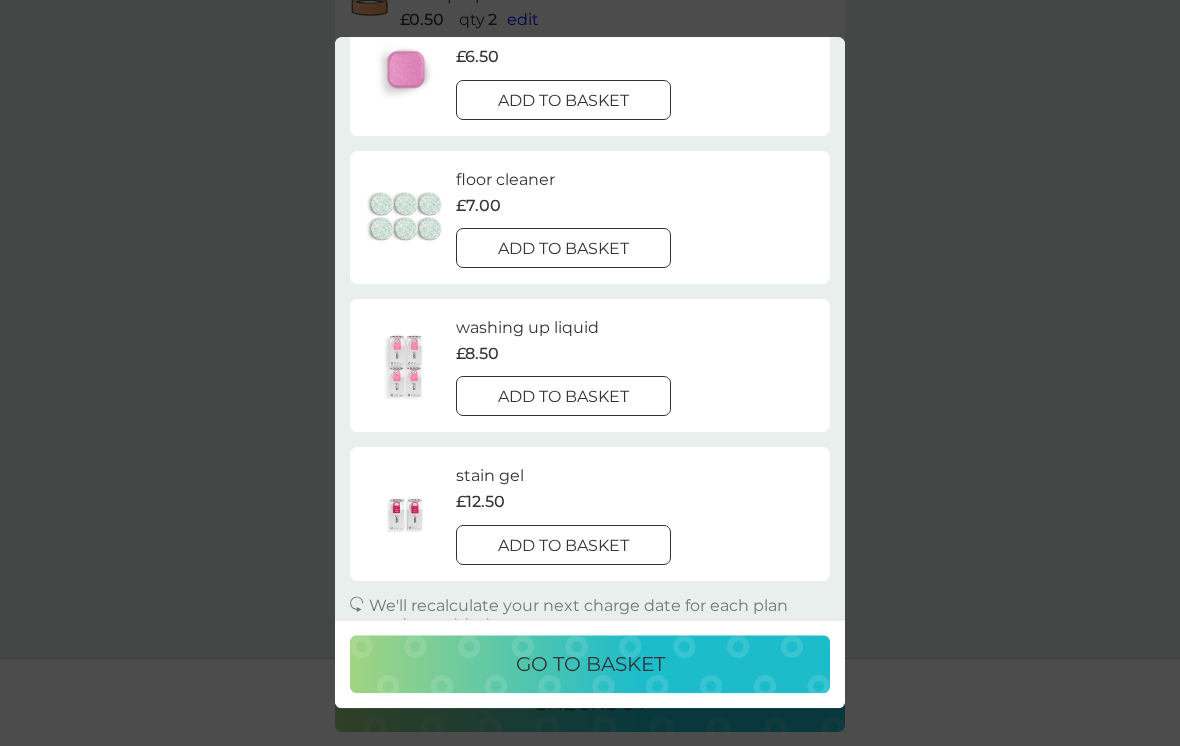click on "your existing plans. close dishwasher tablets £6.50 add to basket floor cleaner £7.00 add to basket washing up liquid £8.50 add to basket stain gel £12.50 add to basket We'll recalculate your next charge date for each plan product added. go to basket" at bounding box center [590, 373] 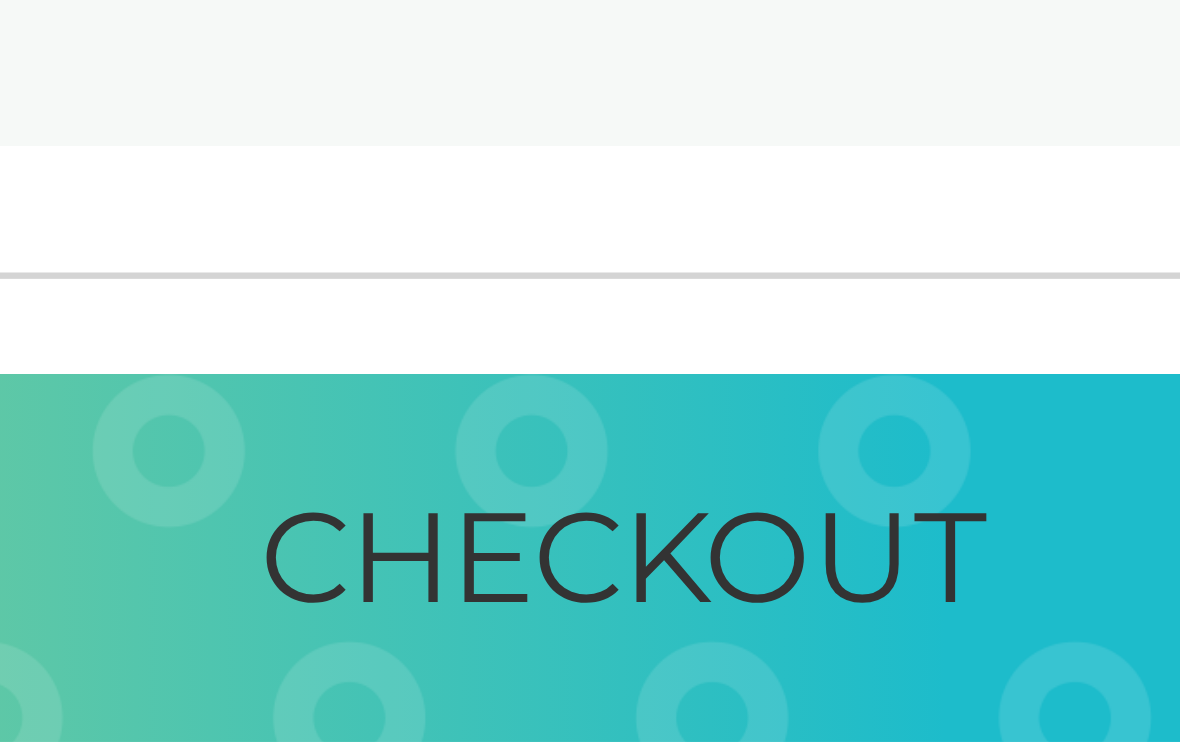 scroll, scrollTop: 1000, scrollLeft: 0, axis: vertical 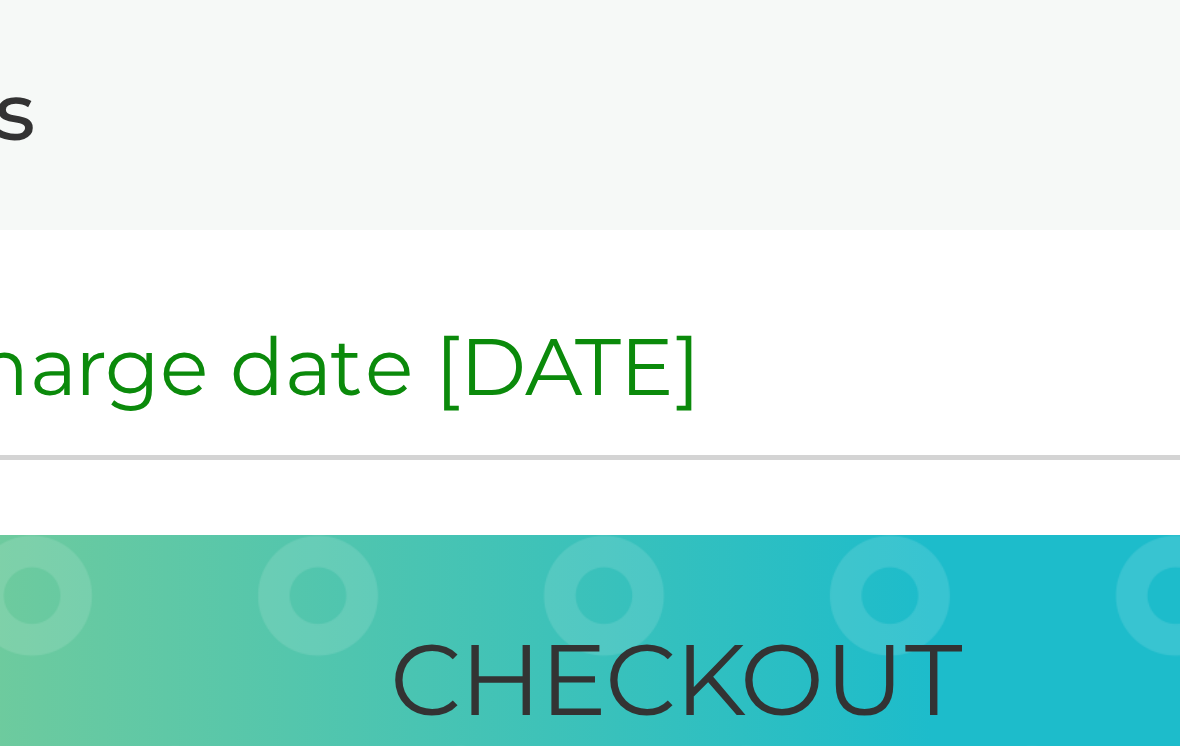 click on "checkout" at bounding box center (590, 702) 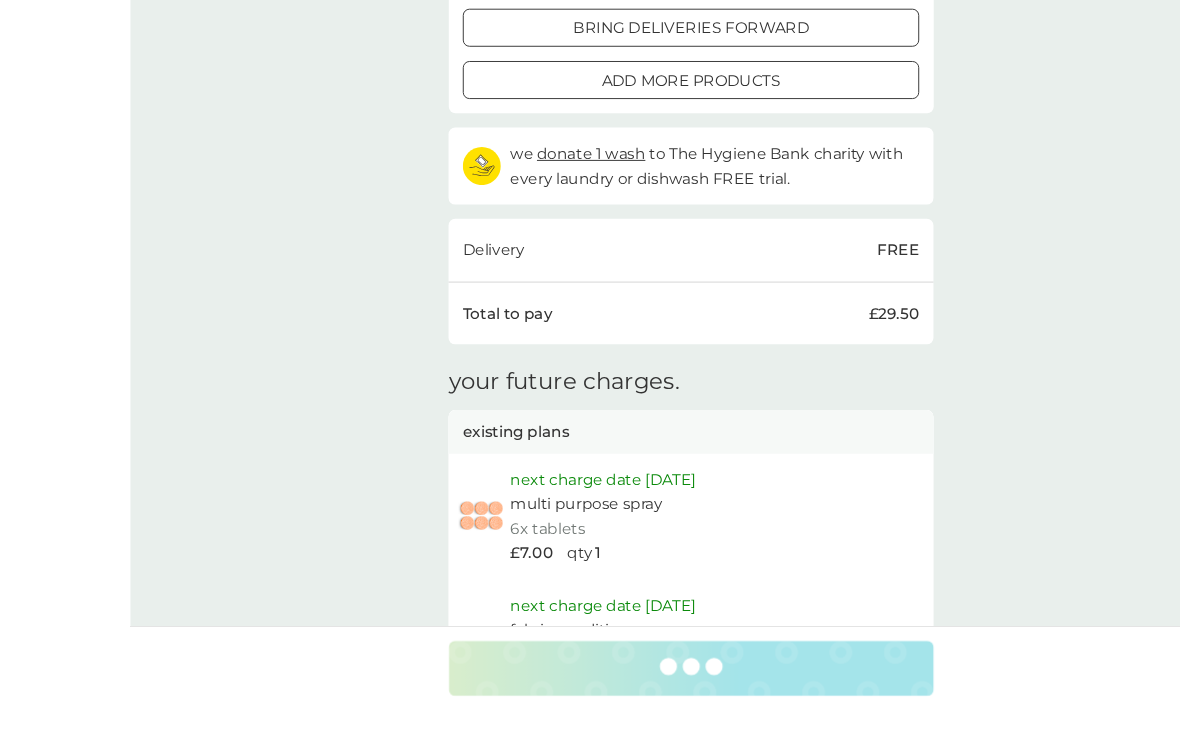 scroll, scrollTop: 1162, scrollLeft: 0, axis: vertical 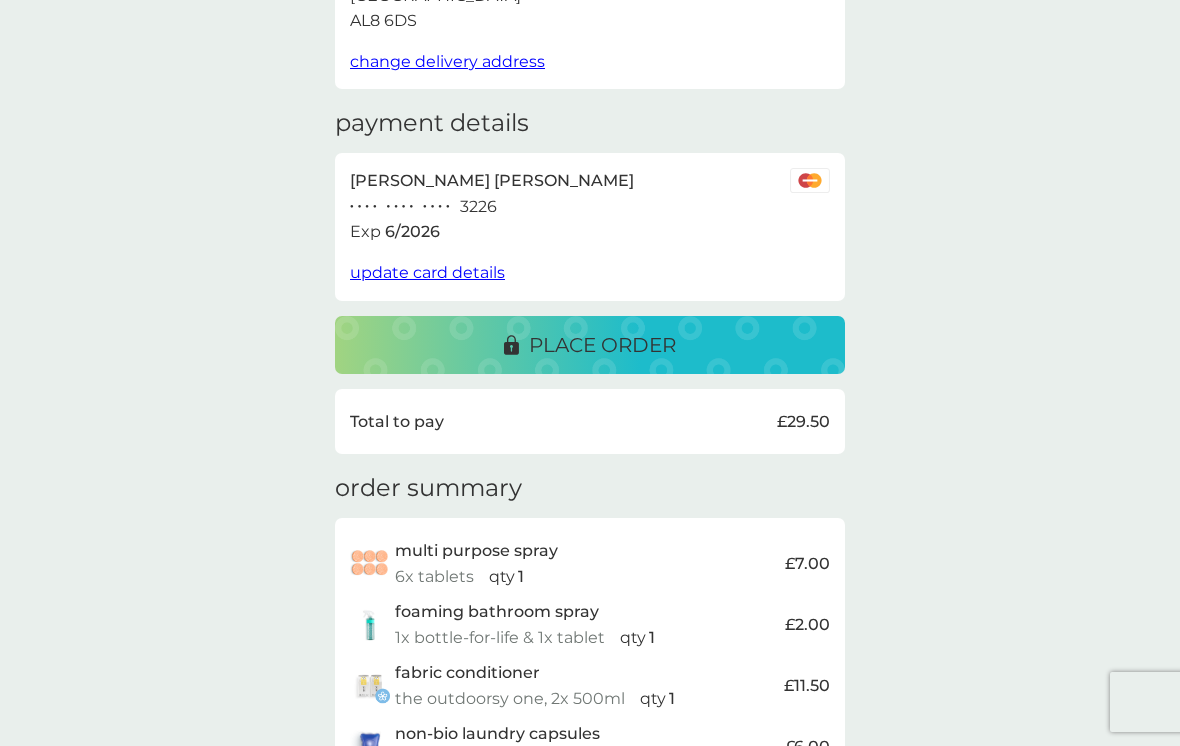 click on "place order" at bounding box center (590, 345) 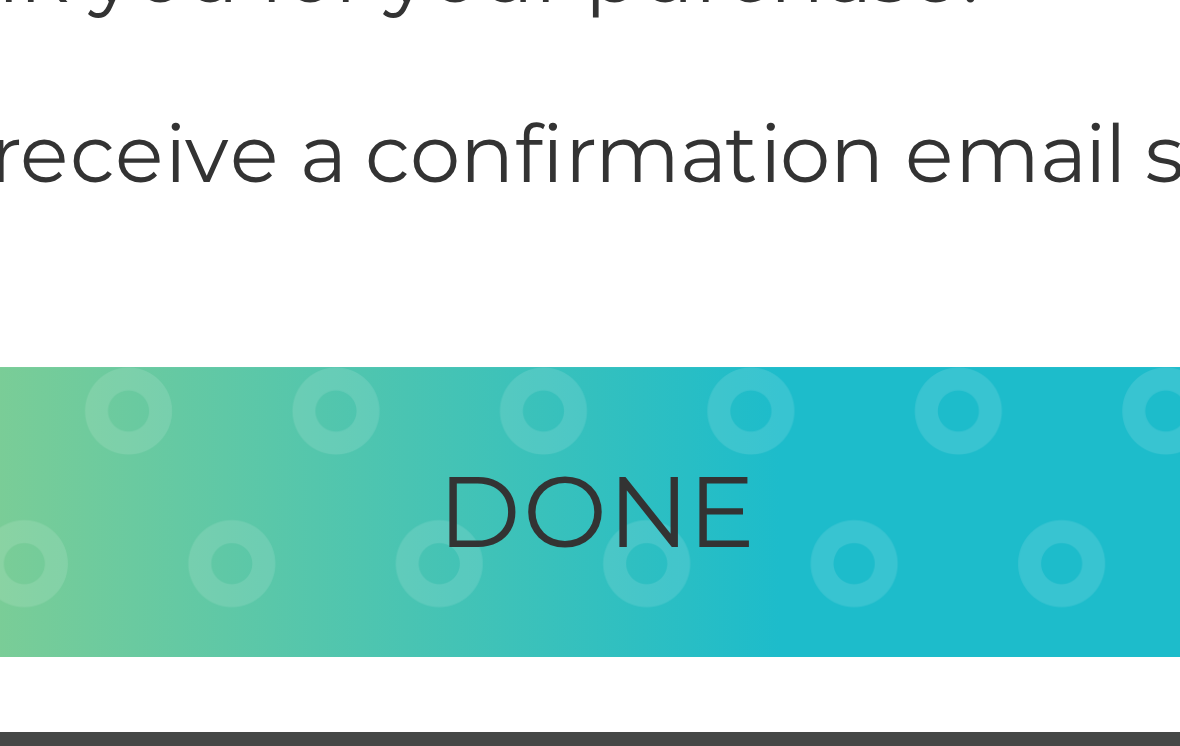 click on "done" at bounding box center [590, 419] 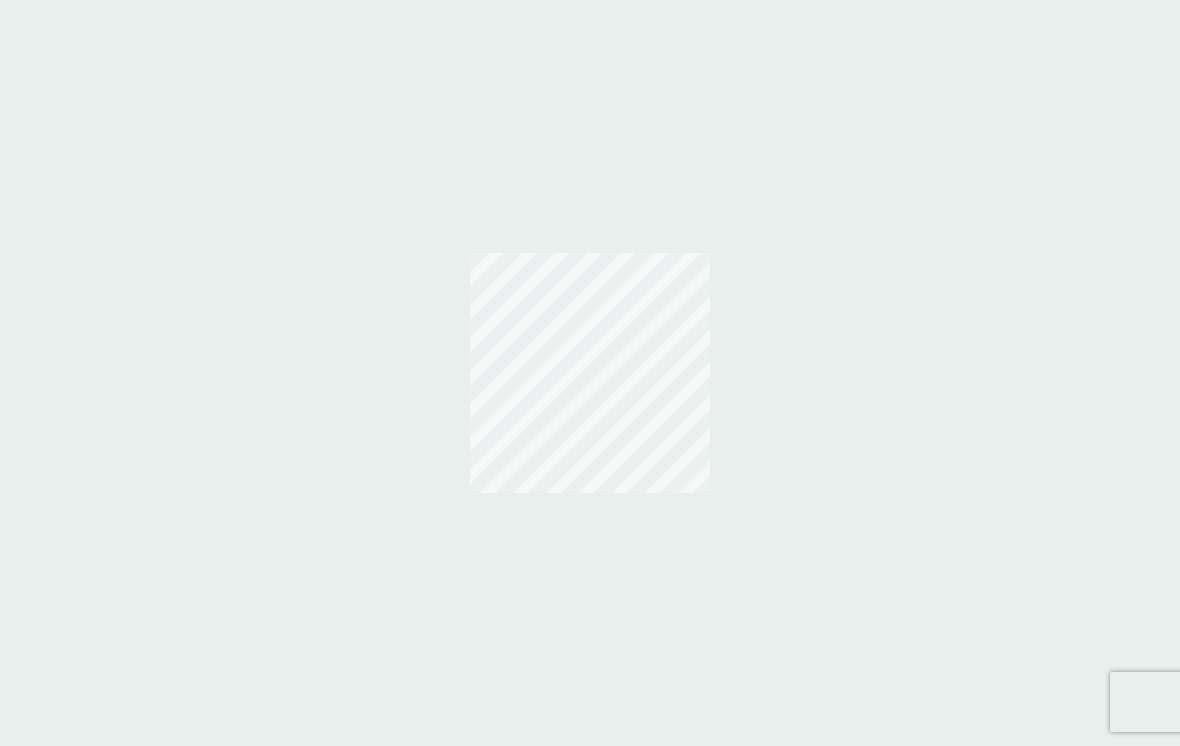scroll, scrollTop: 0, scrollLeft: 0, axis: both 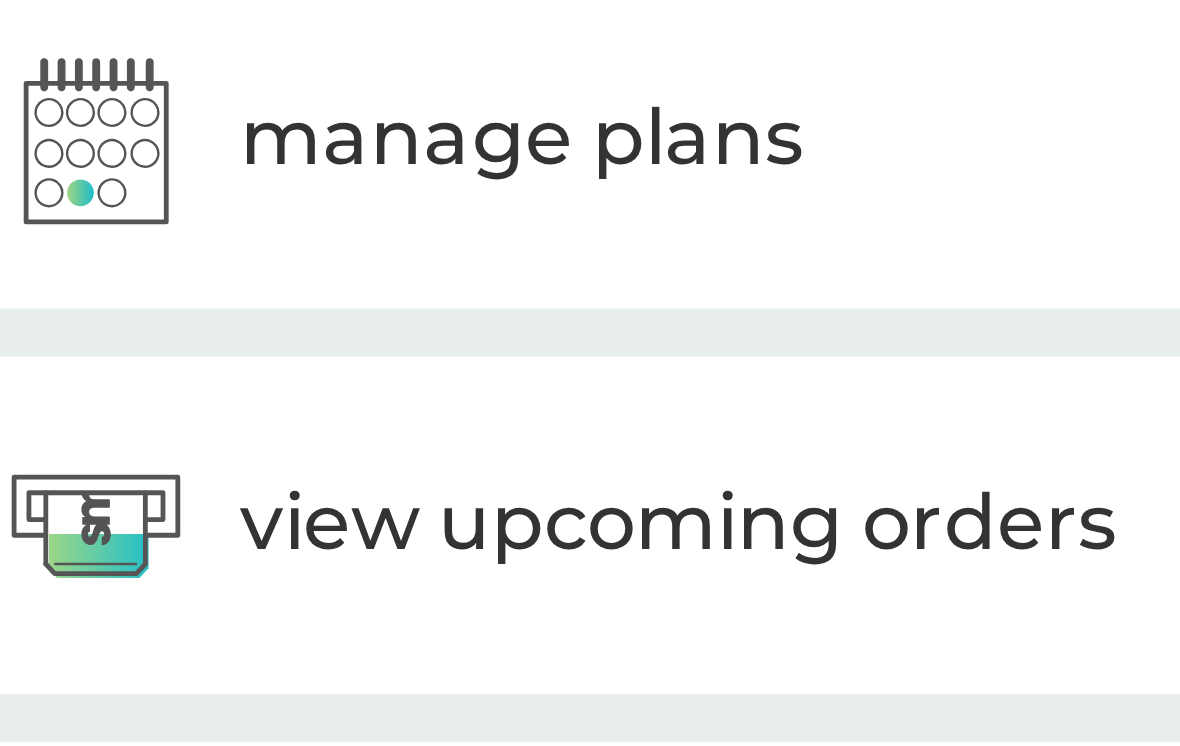 click on "manage plans" at bounding box center [590, 175] 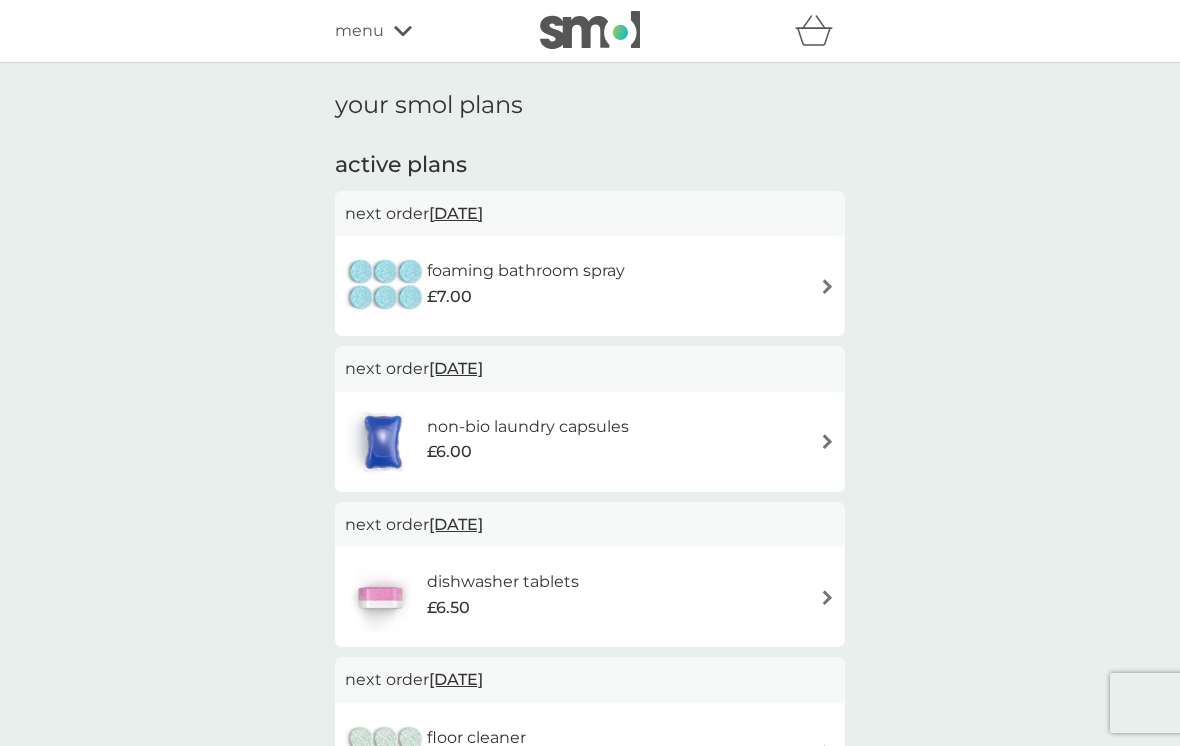 scroll, scrollTop: 0, scrollLeft: 0, axis: both 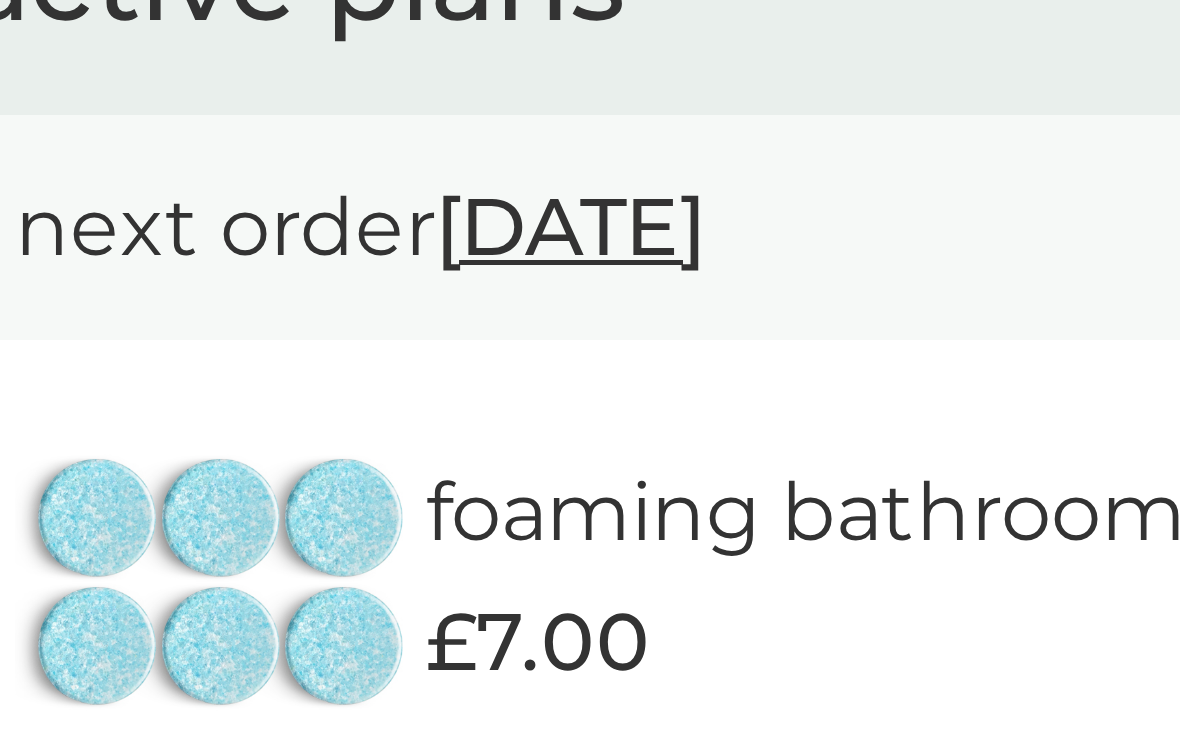 click on "[DATE]" at bounding box center [456, 213] 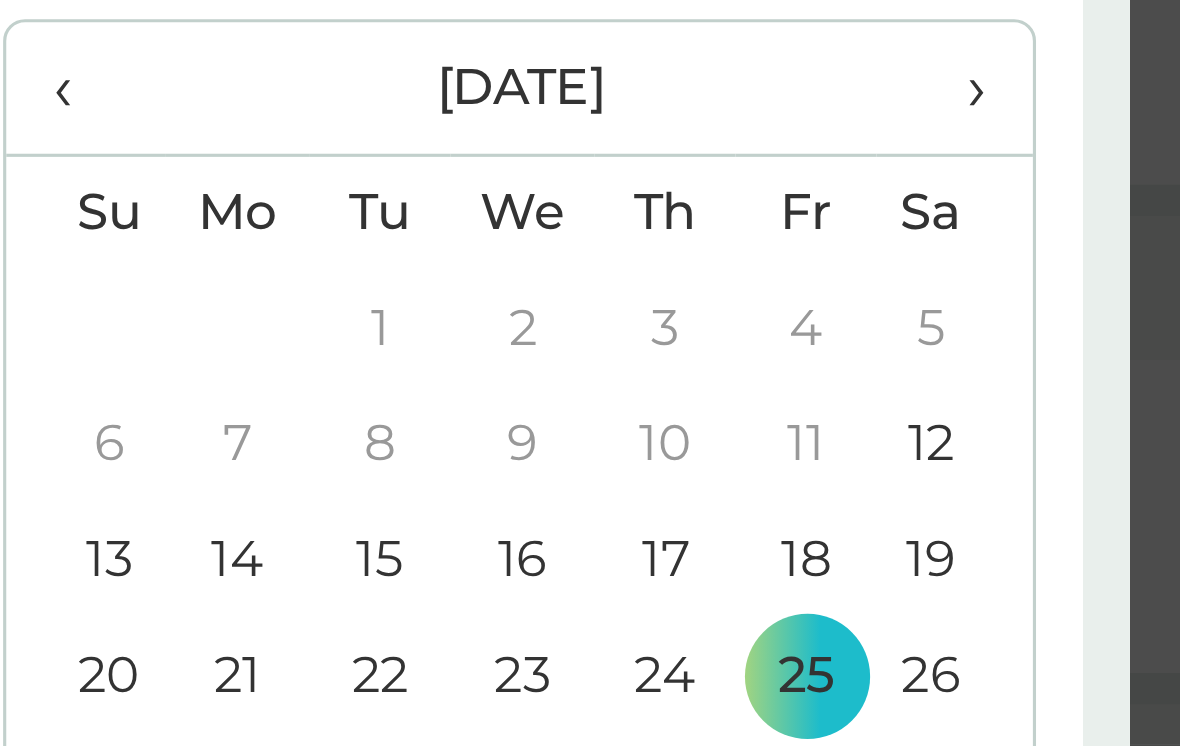 click on "›" at bounding box center (729, 305) 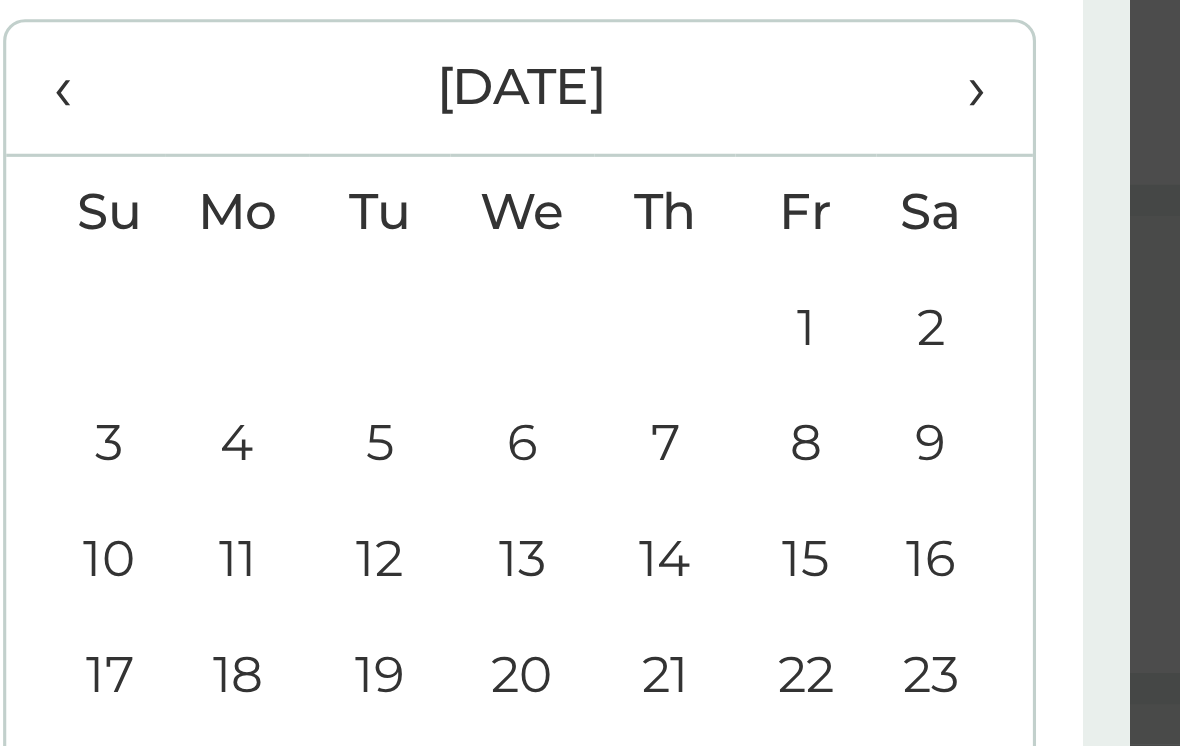 click on "›" at bounding box center (729, 305) 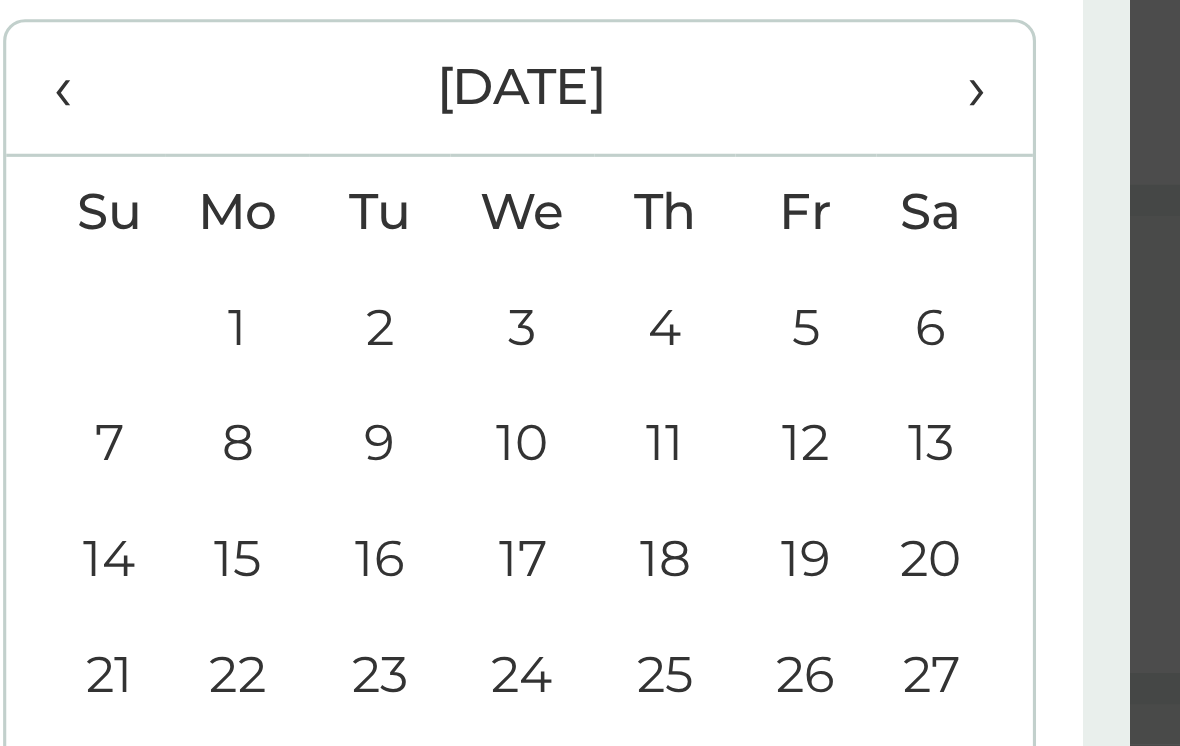 click on "›" at bounding box center [729, 305] 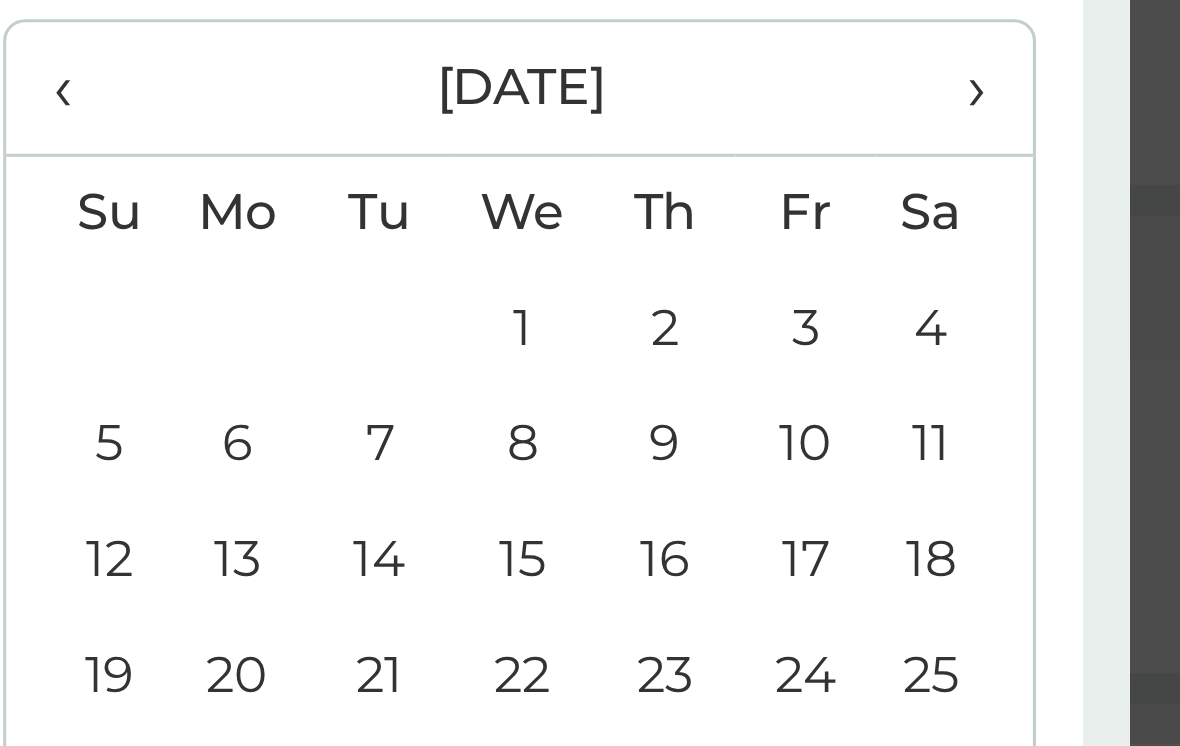 click on "›" at bounding box center [729, 305] 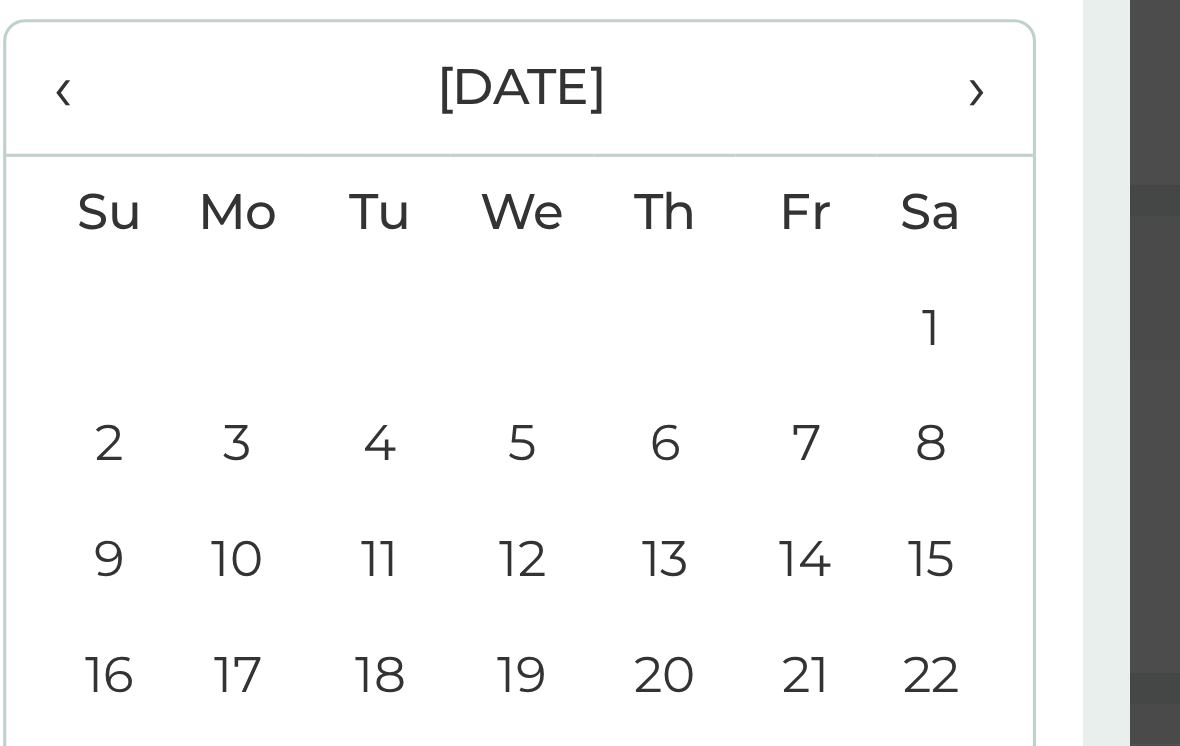 click on "›" at bounding box center (729, 305) 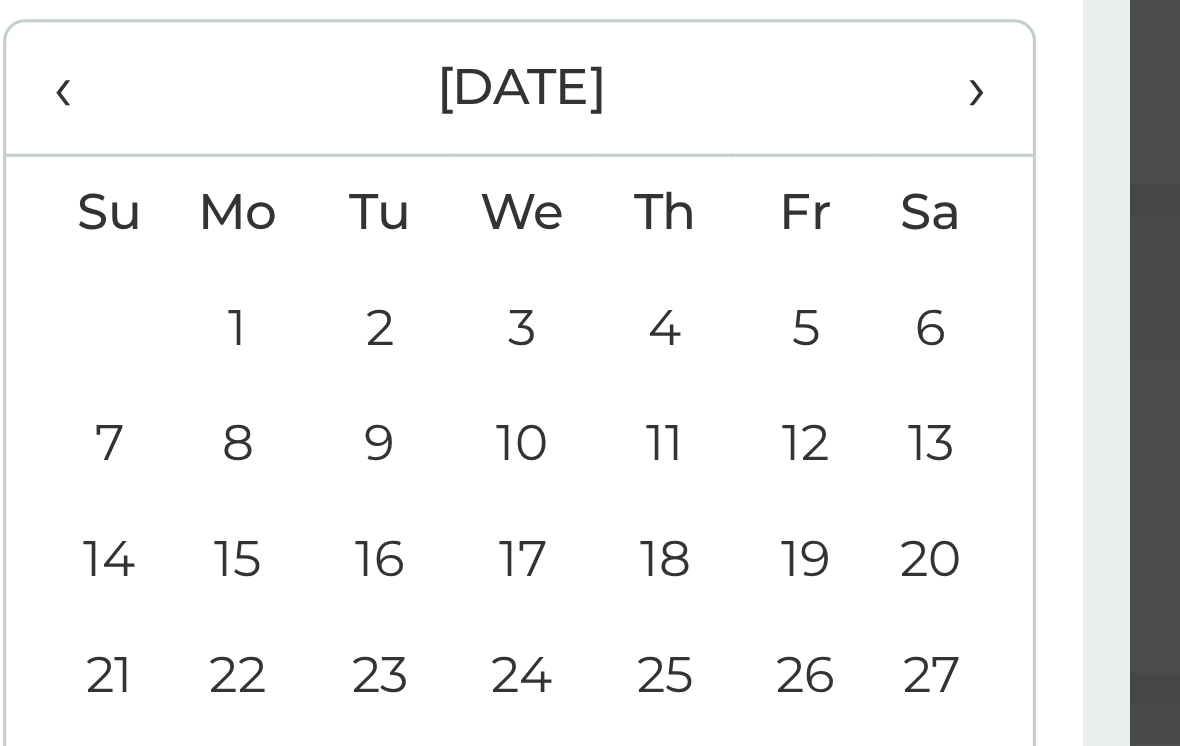 click on "›" at bounding box center (729, 305) 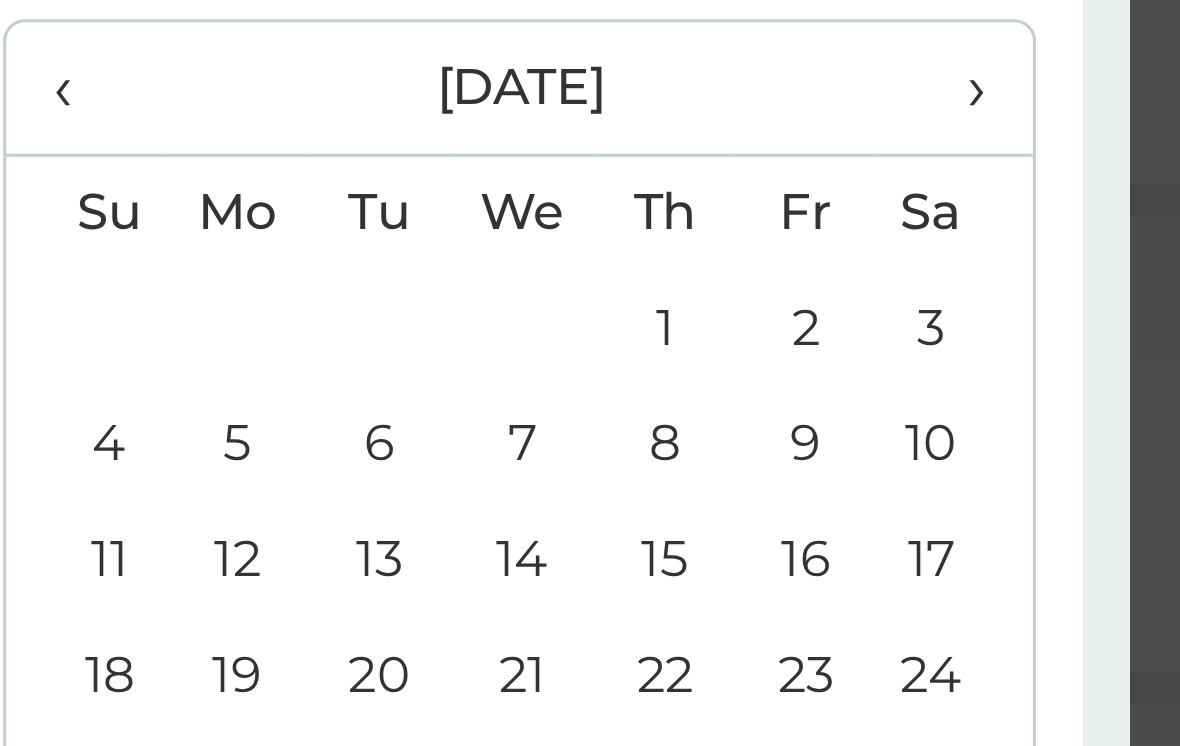click on "›" at bounding box center [729, 305] 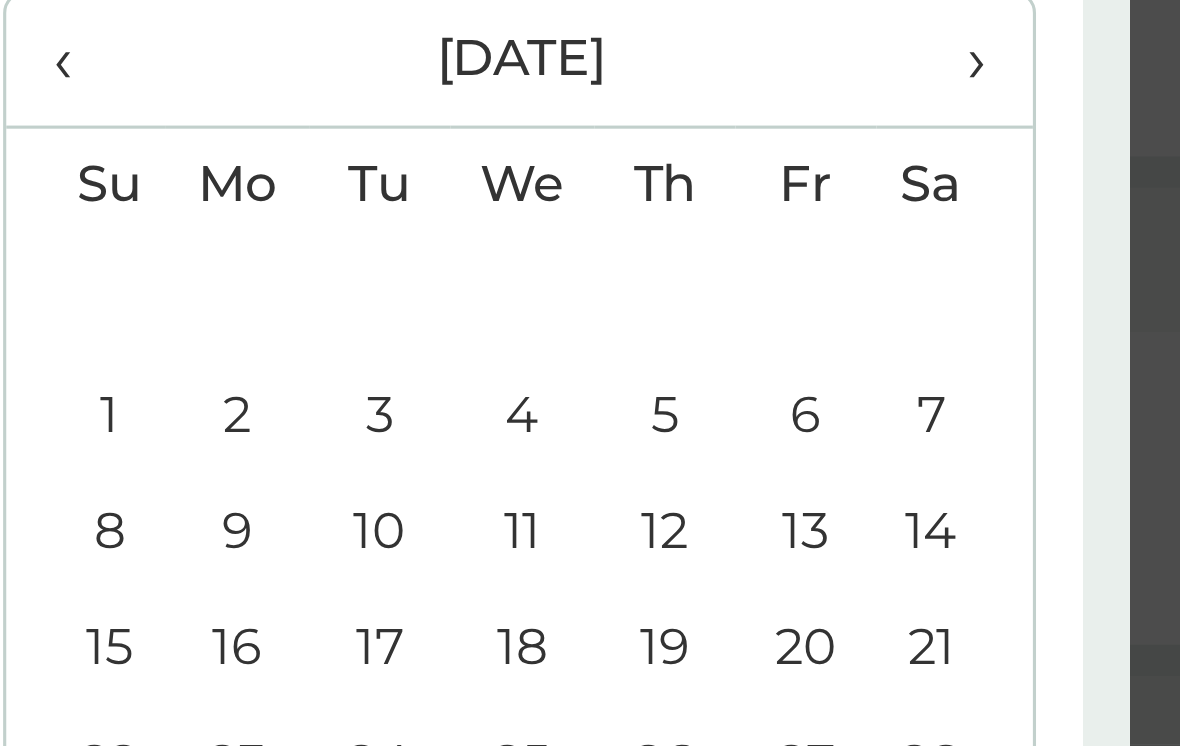 click on "›" at bounding box center (729, 305) 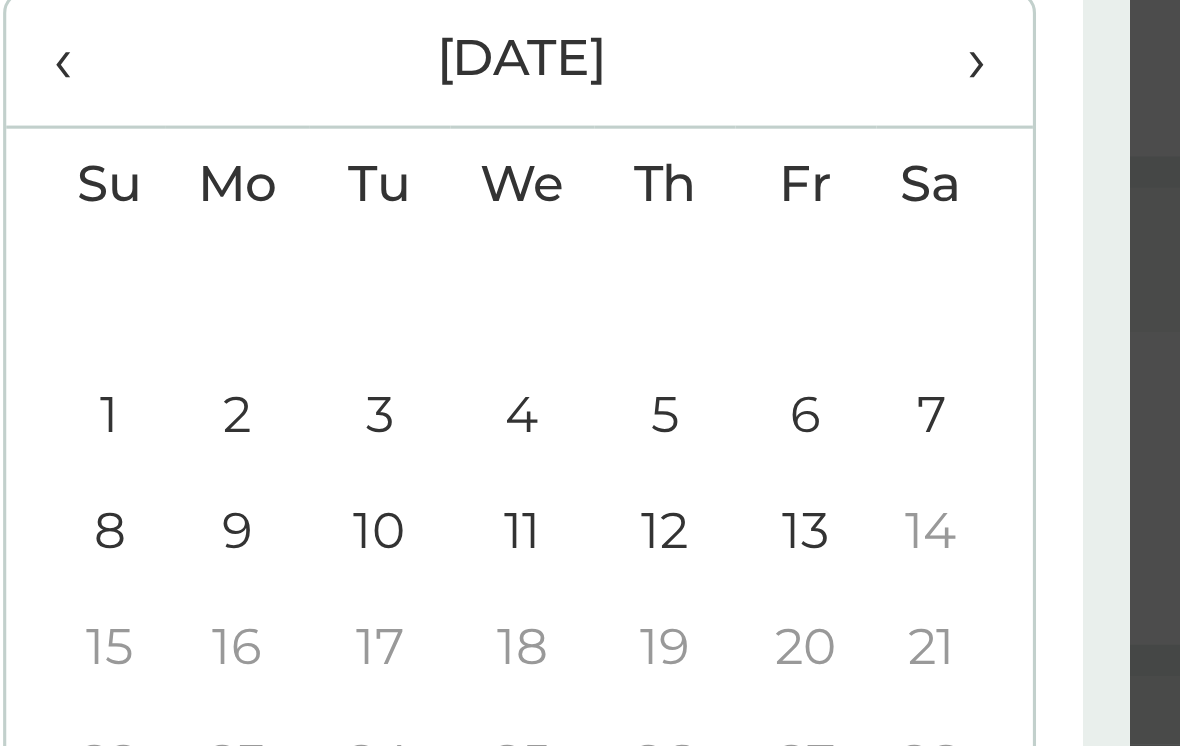 click on "13" at bounding box center (681, 456) 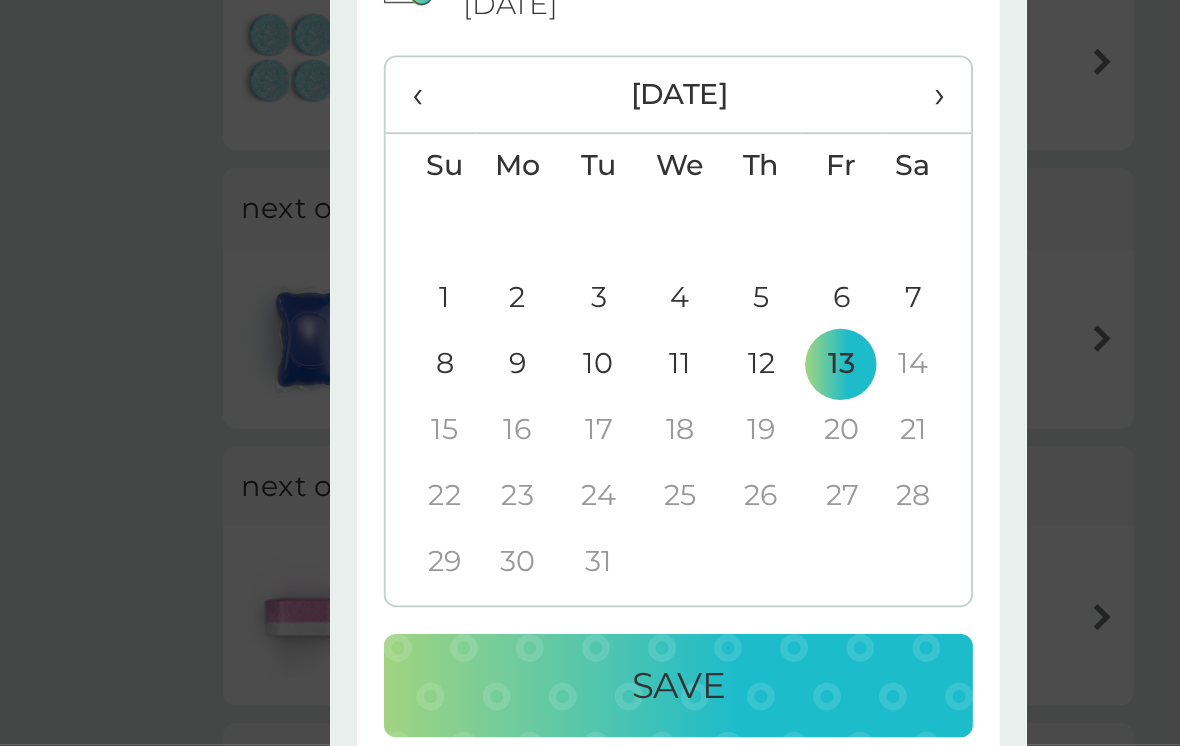 click on "Save" at bounding box center (590, 636) 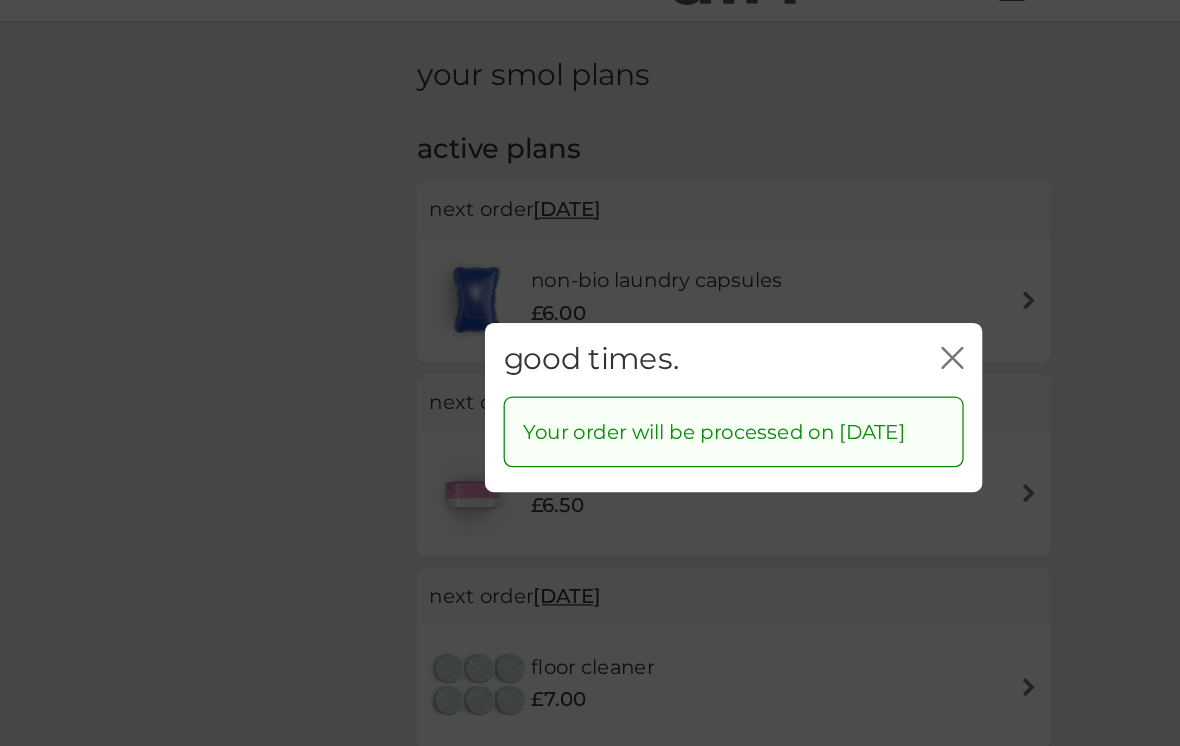 click on "good times. close" at bounding box center [590, 334] 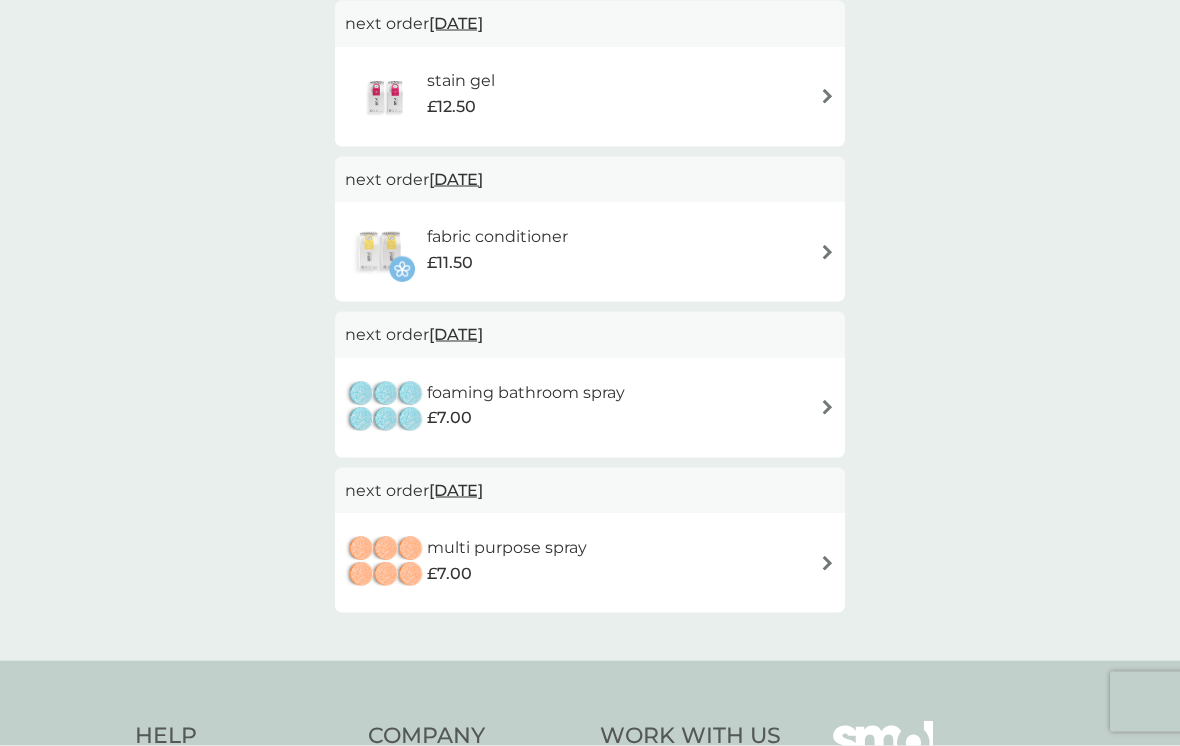 scroll, scrollTop: 0, scrollLeft: 0, axis: both 